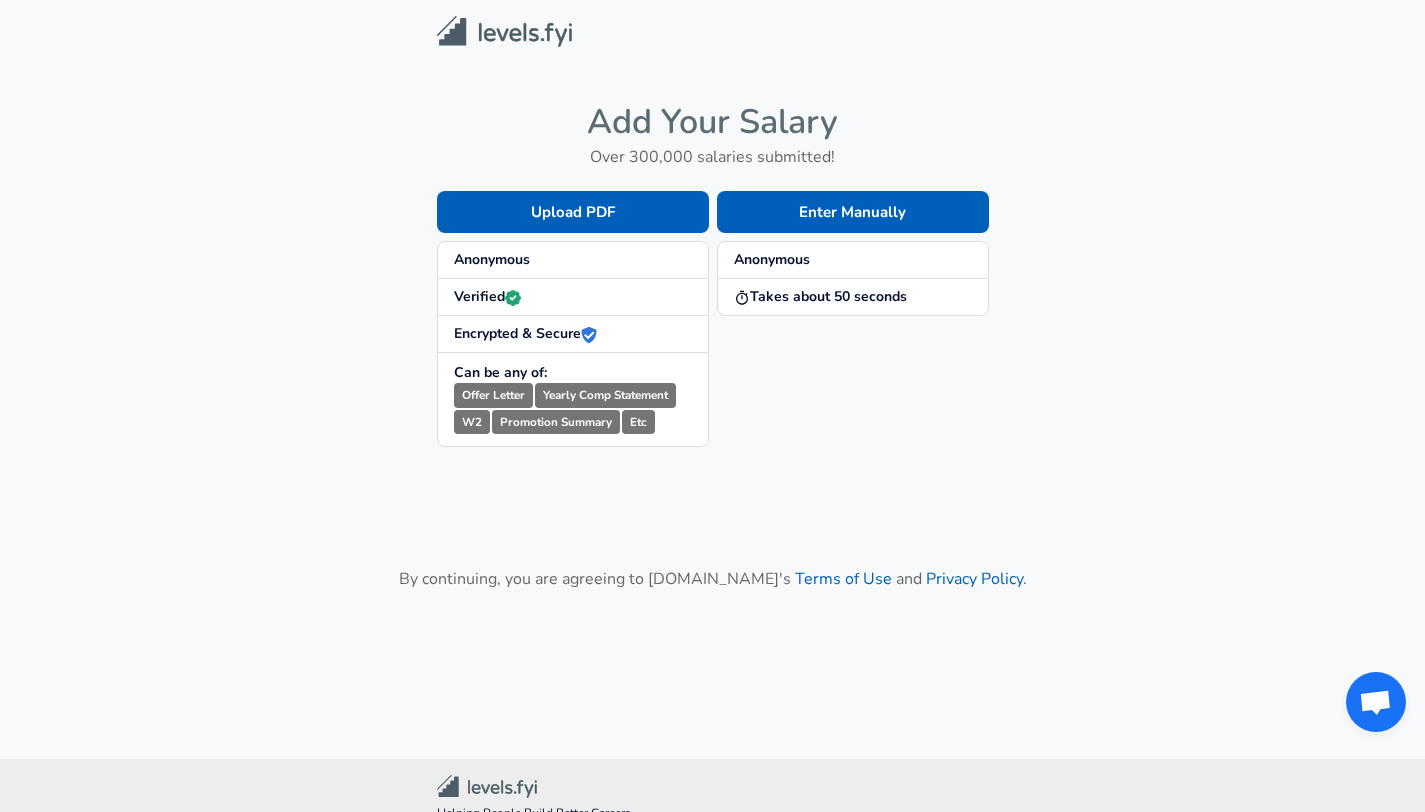 scroll, scrollTop: 0, scrollLeft: 0, axis: both 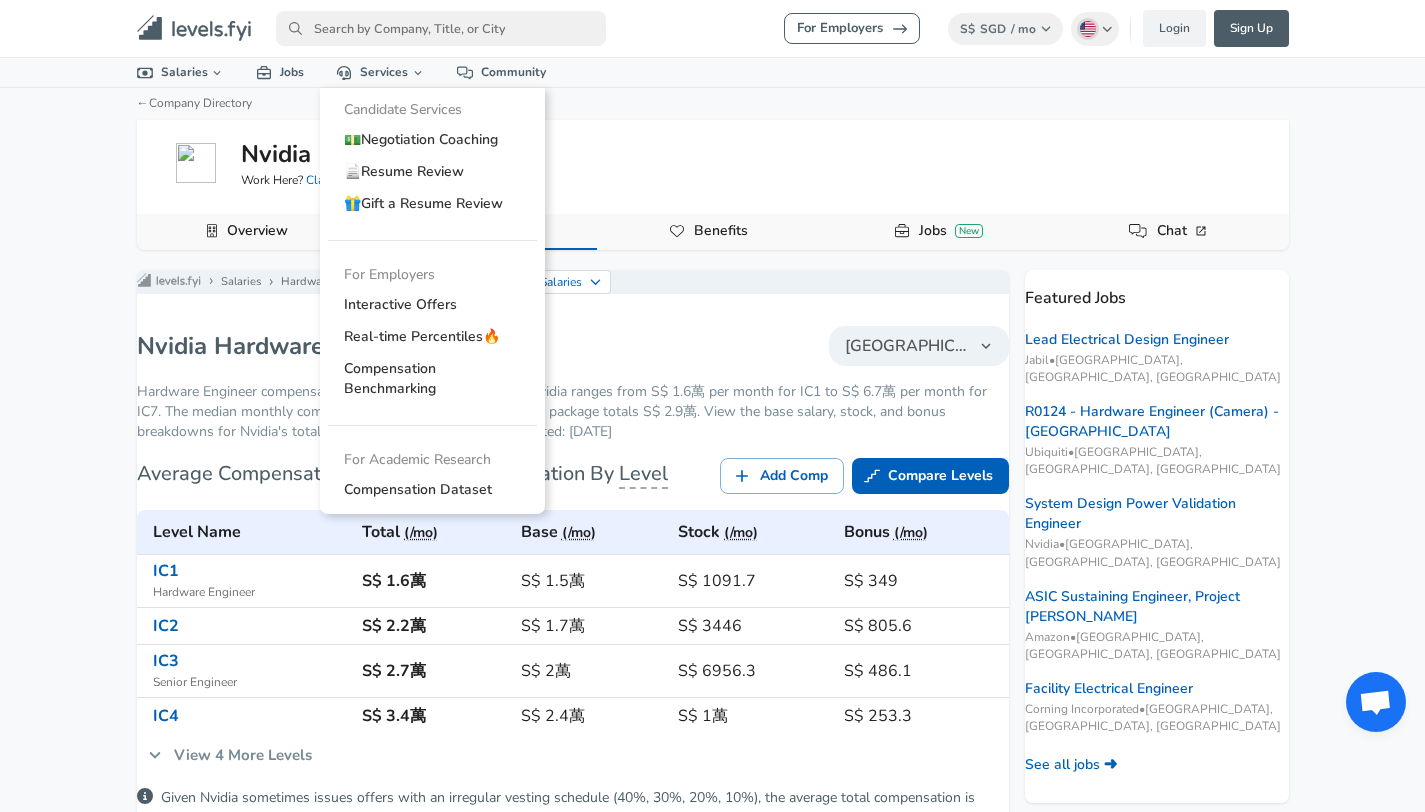 click at bounding box center [441, 28] 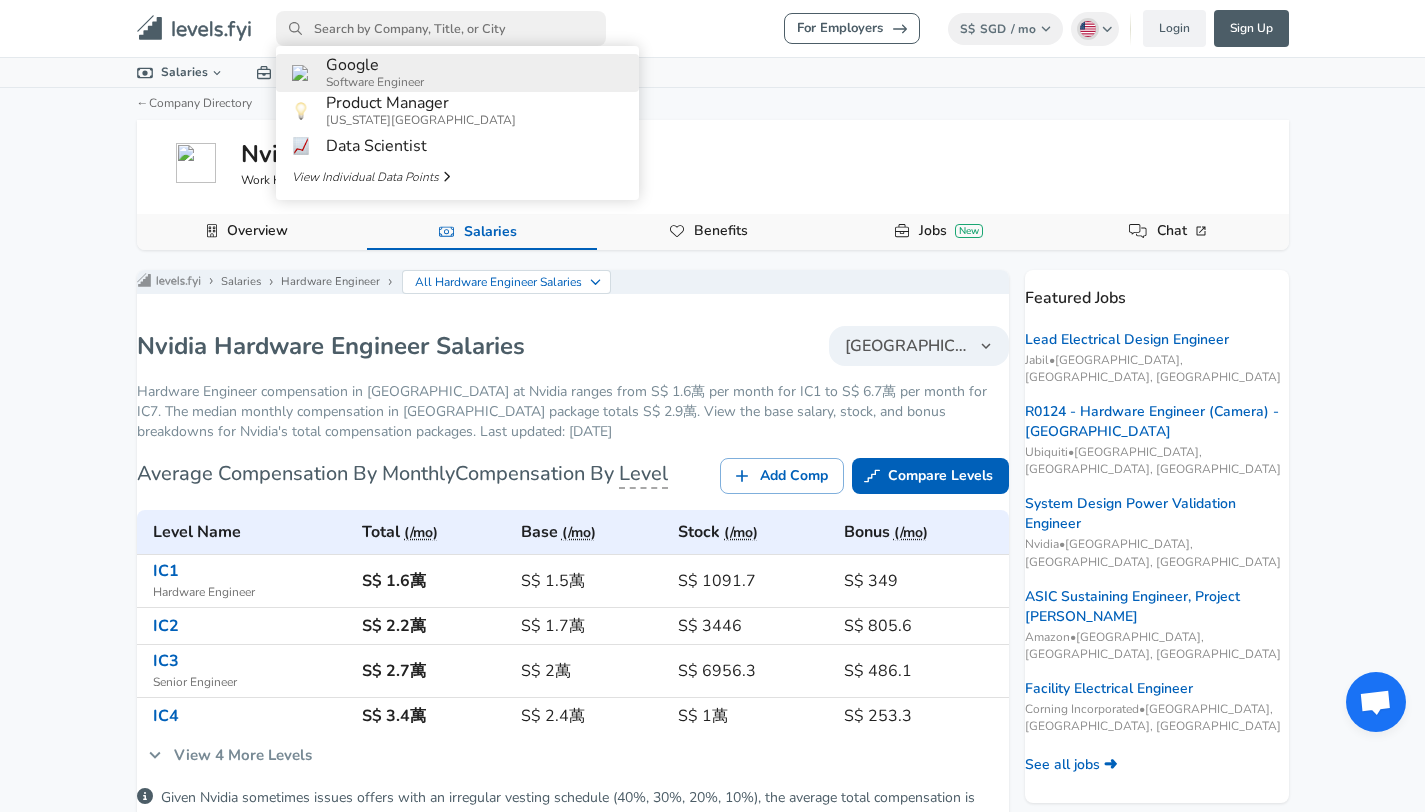 click on "Software Engineer" at bounding box center [375, 82] 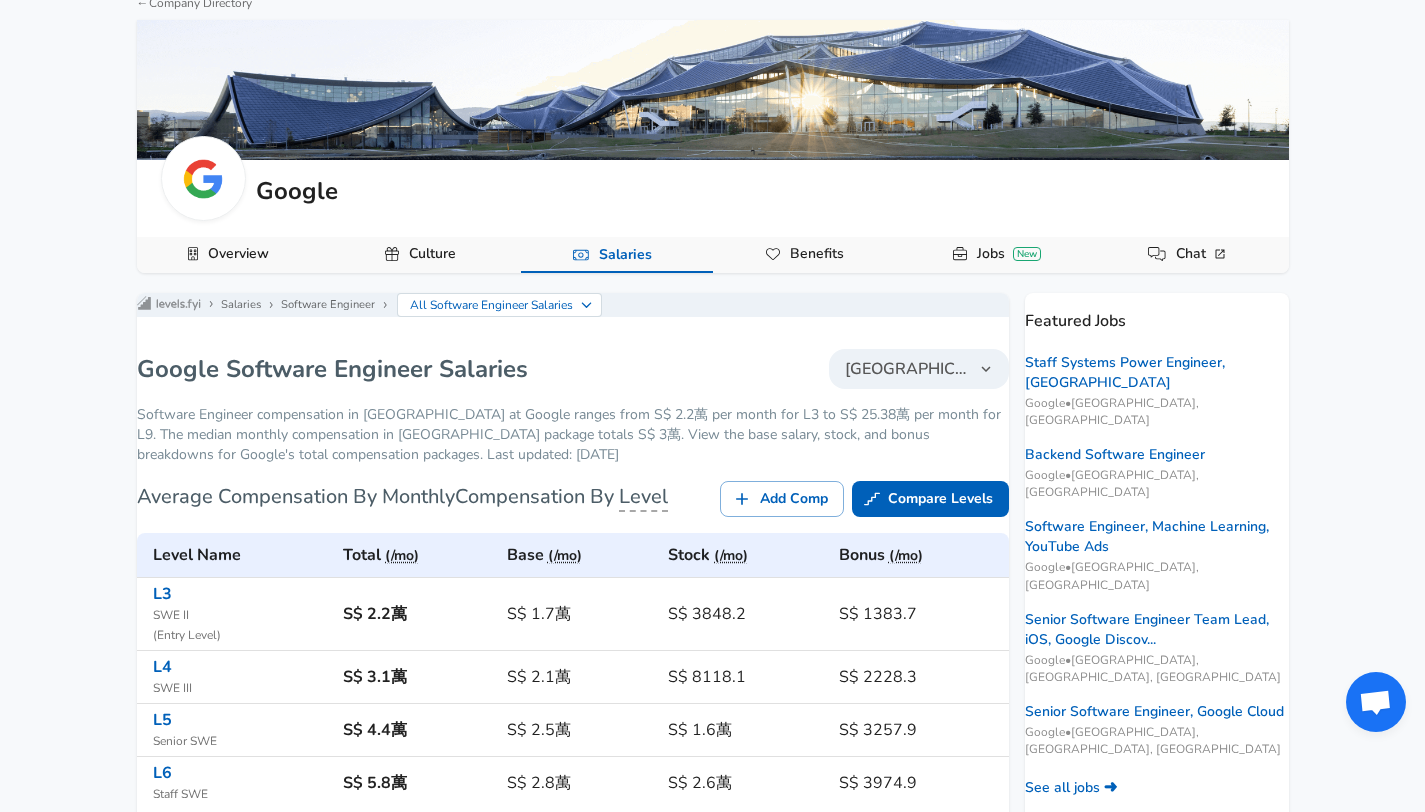 scroll, scrollTop: 387, scrollLeft: 0, axis: vertical 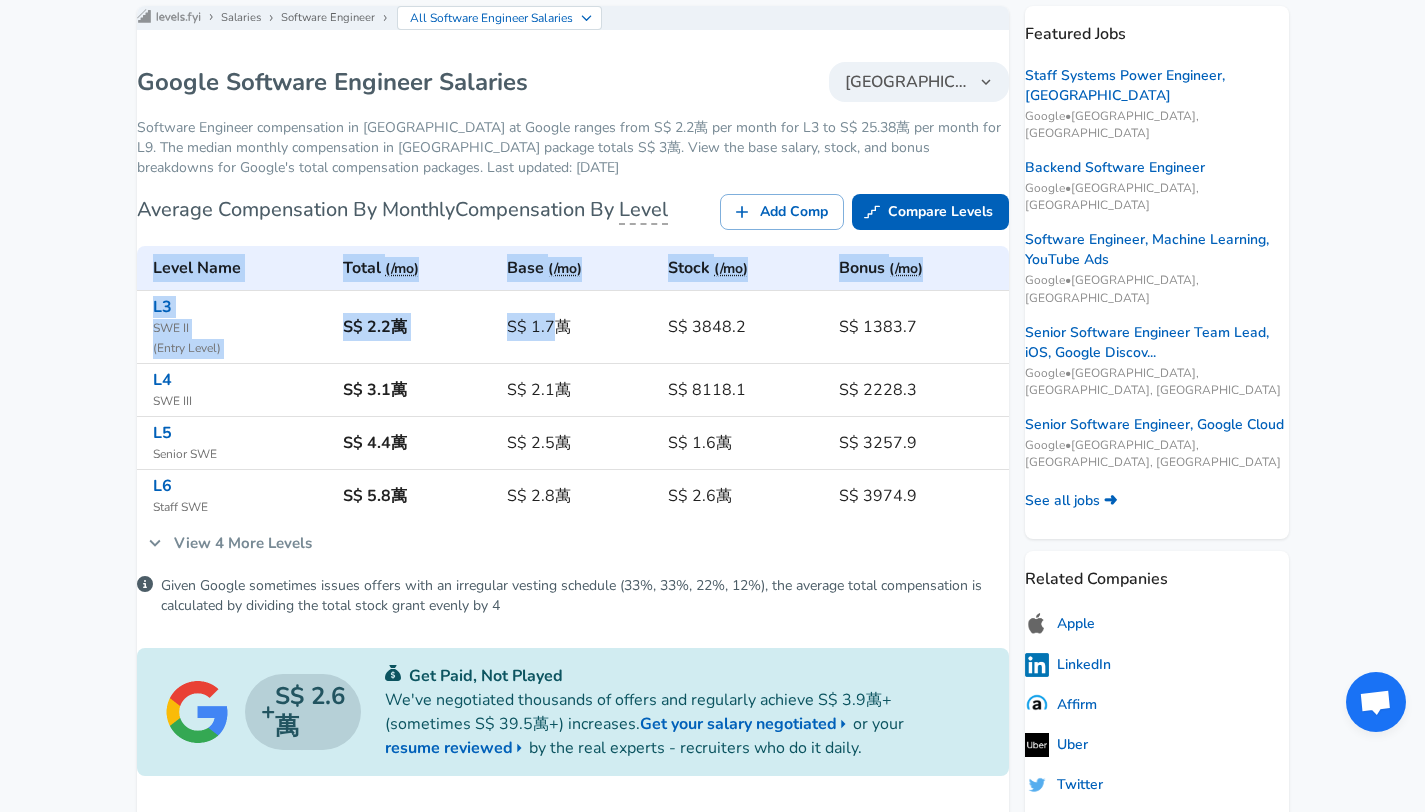 drag, startPoint x: 135, startPoint y: 355, endPoint x: 562, endPoint y: 342, distance: 427.19785 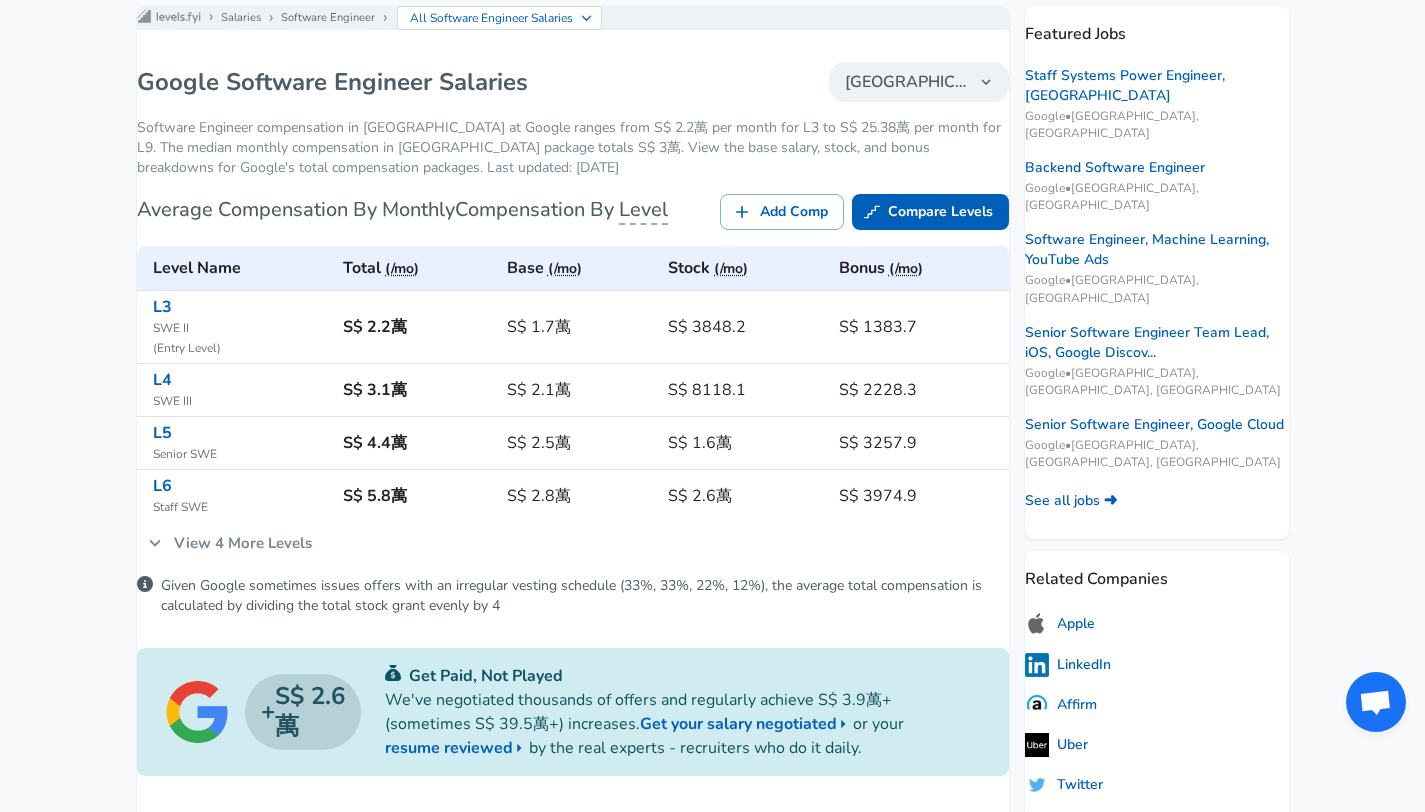 click on "S$ 1.7萬" at bounding box center [580, 327] 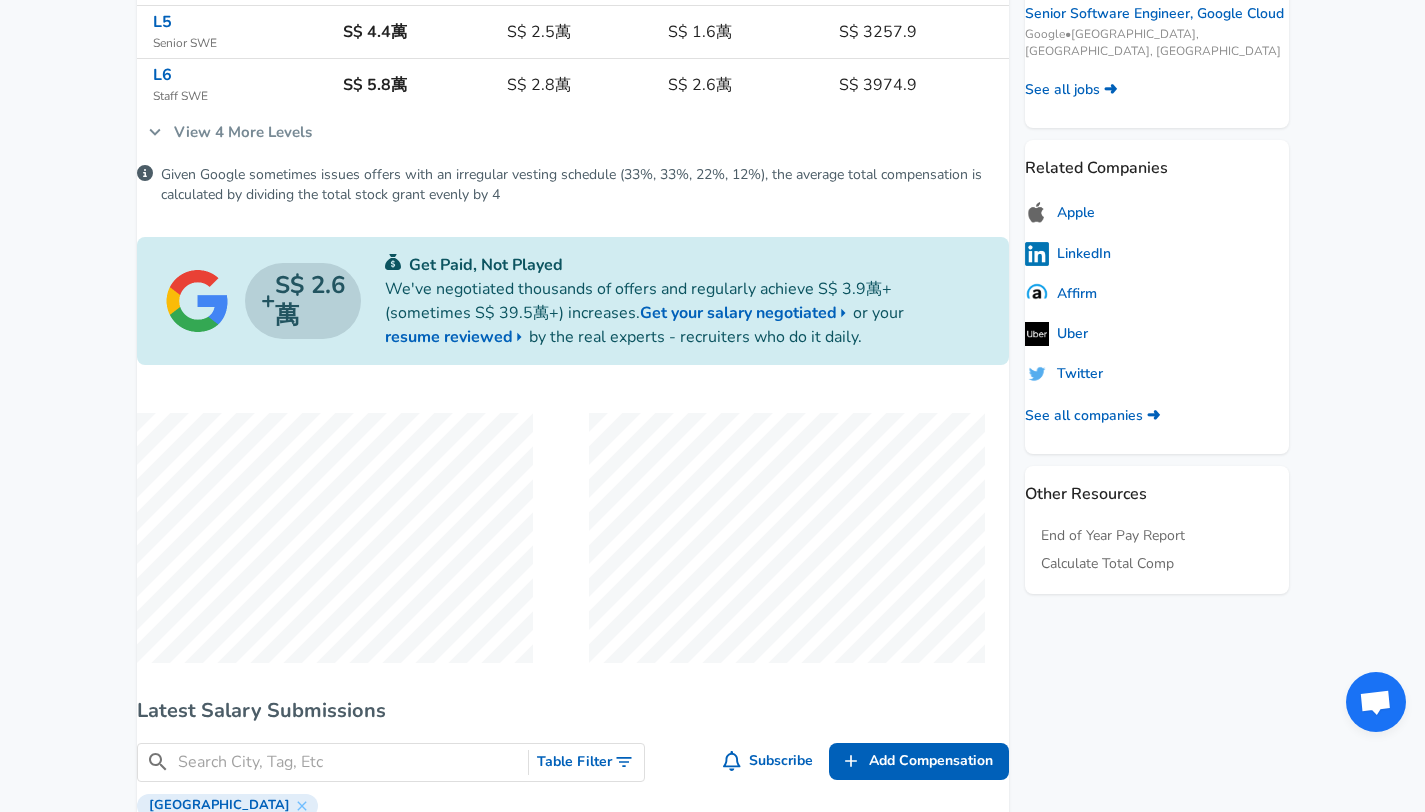 scroll, scrollTop: 559, scrollLeft: 0, axis: vertical 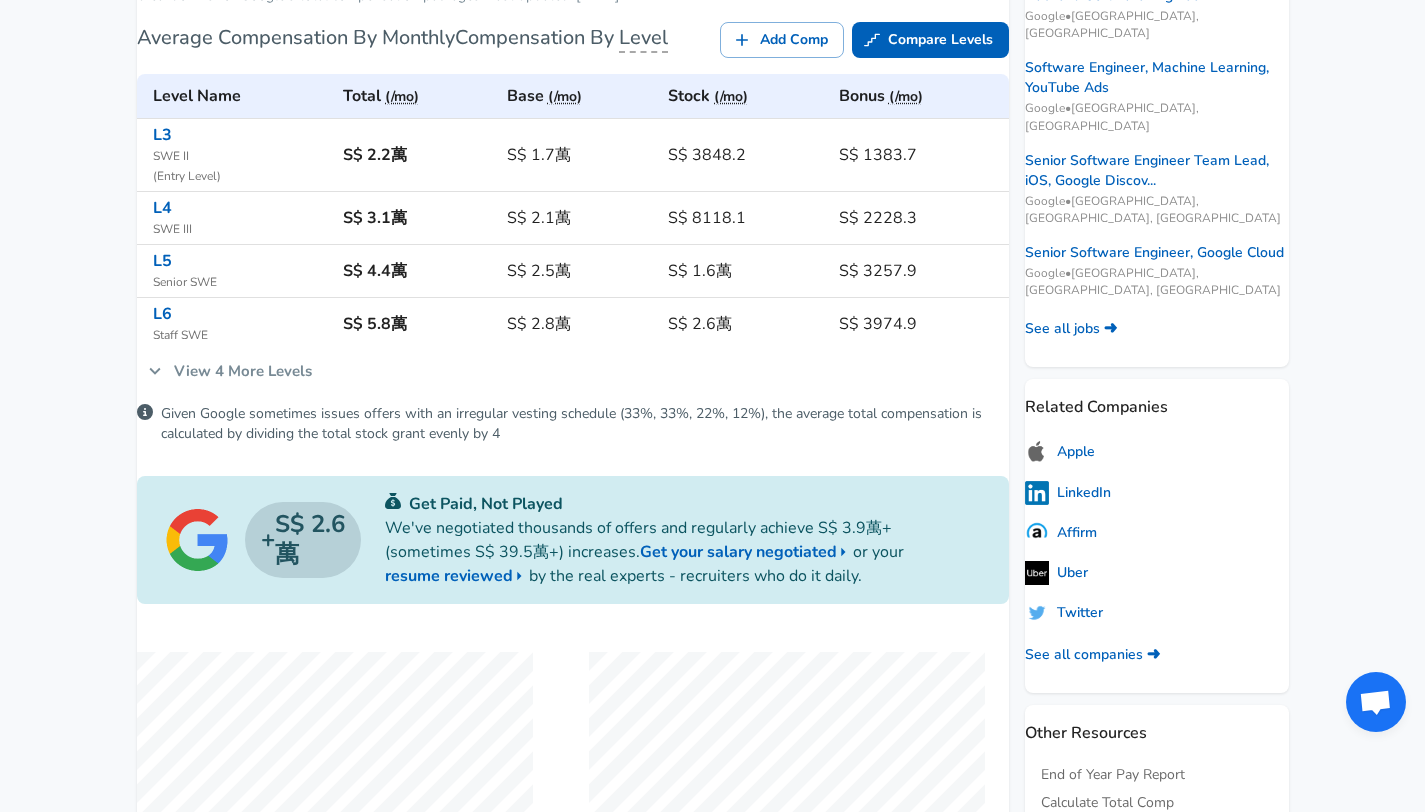 click on "View   4   More Levels" at bounding box center (230, 371) 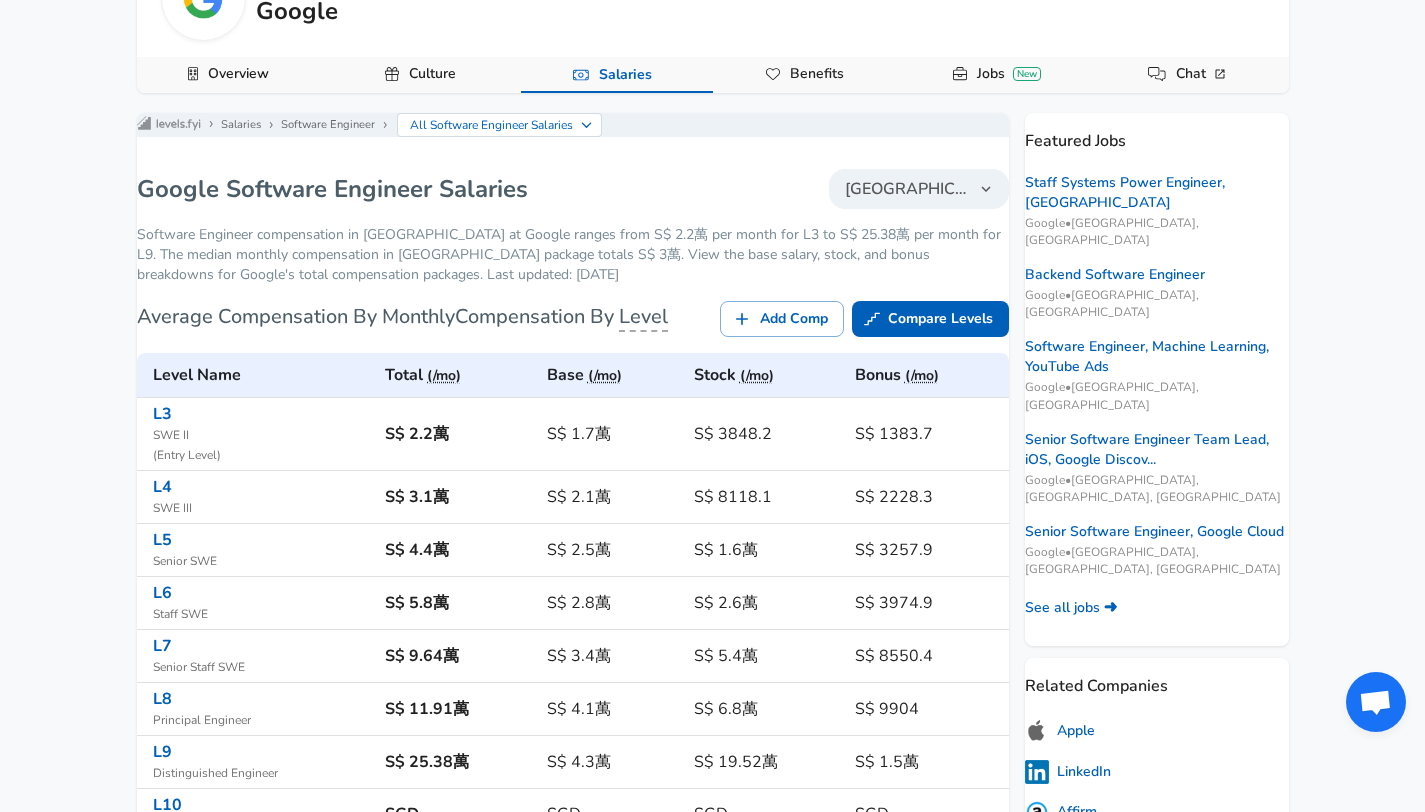 scroll, scrollTop: 49, scrollLeft: 0, axis: vertical 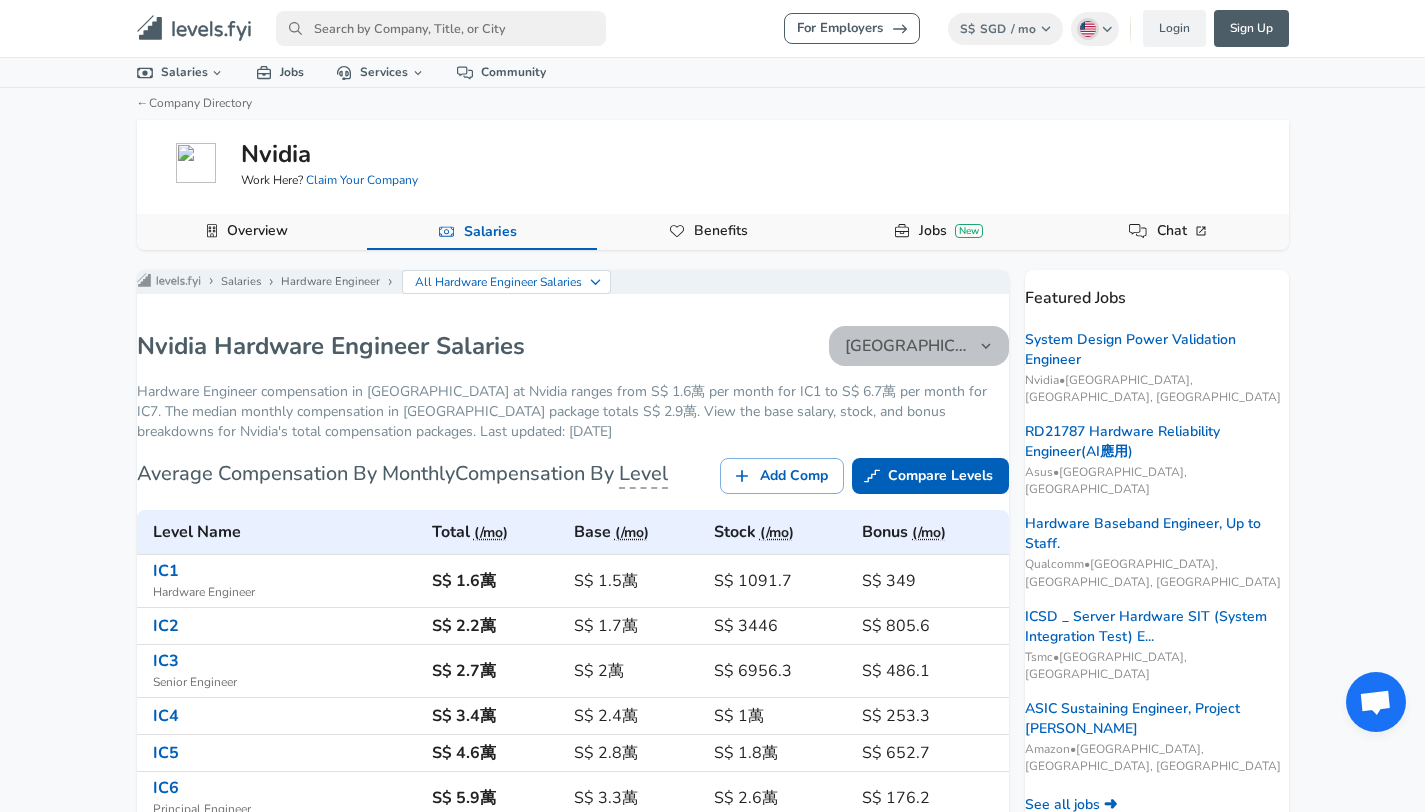 click on "[GEOGRAPHIC_DATA]" at bounding box center [907, 346] 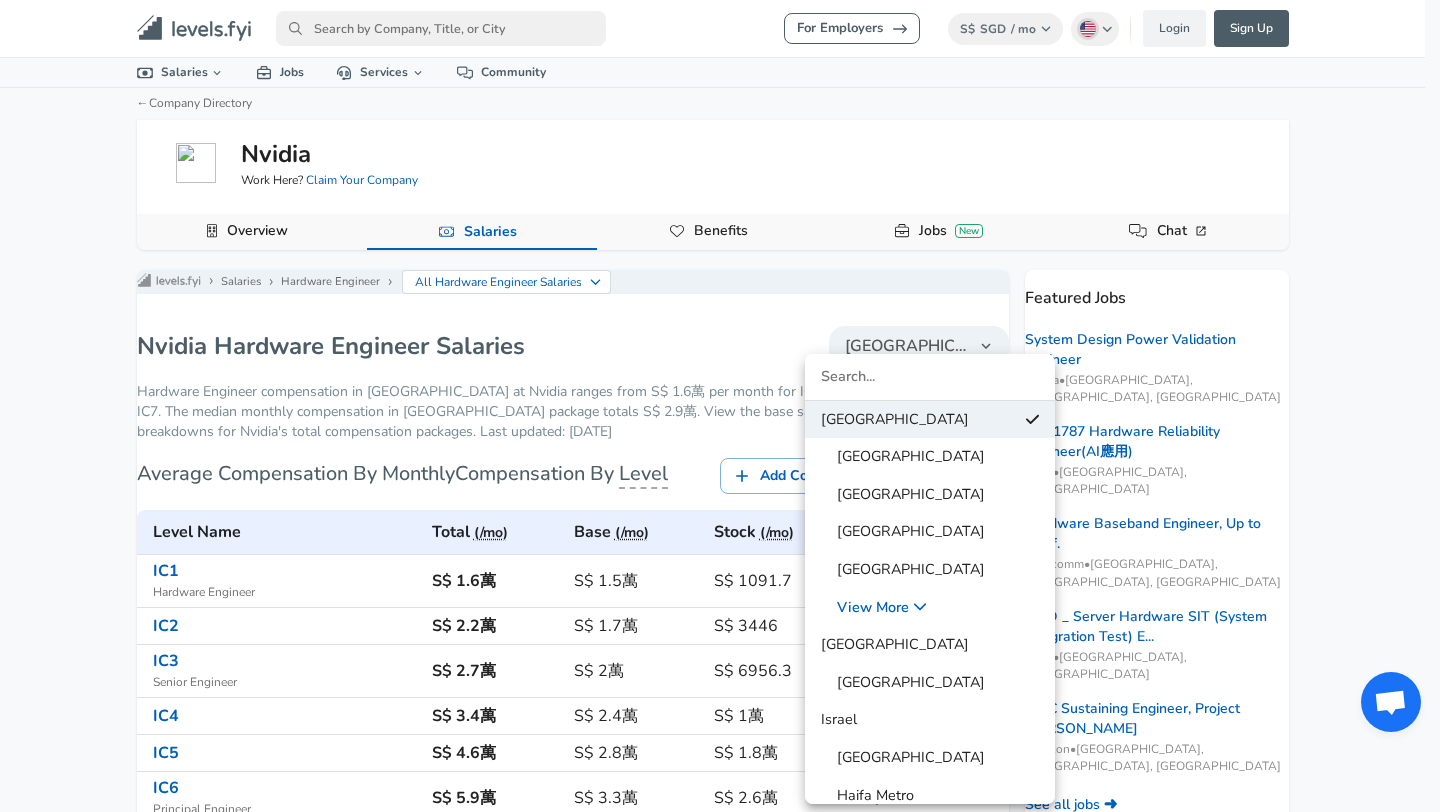 click at bounding box center [930, 377] 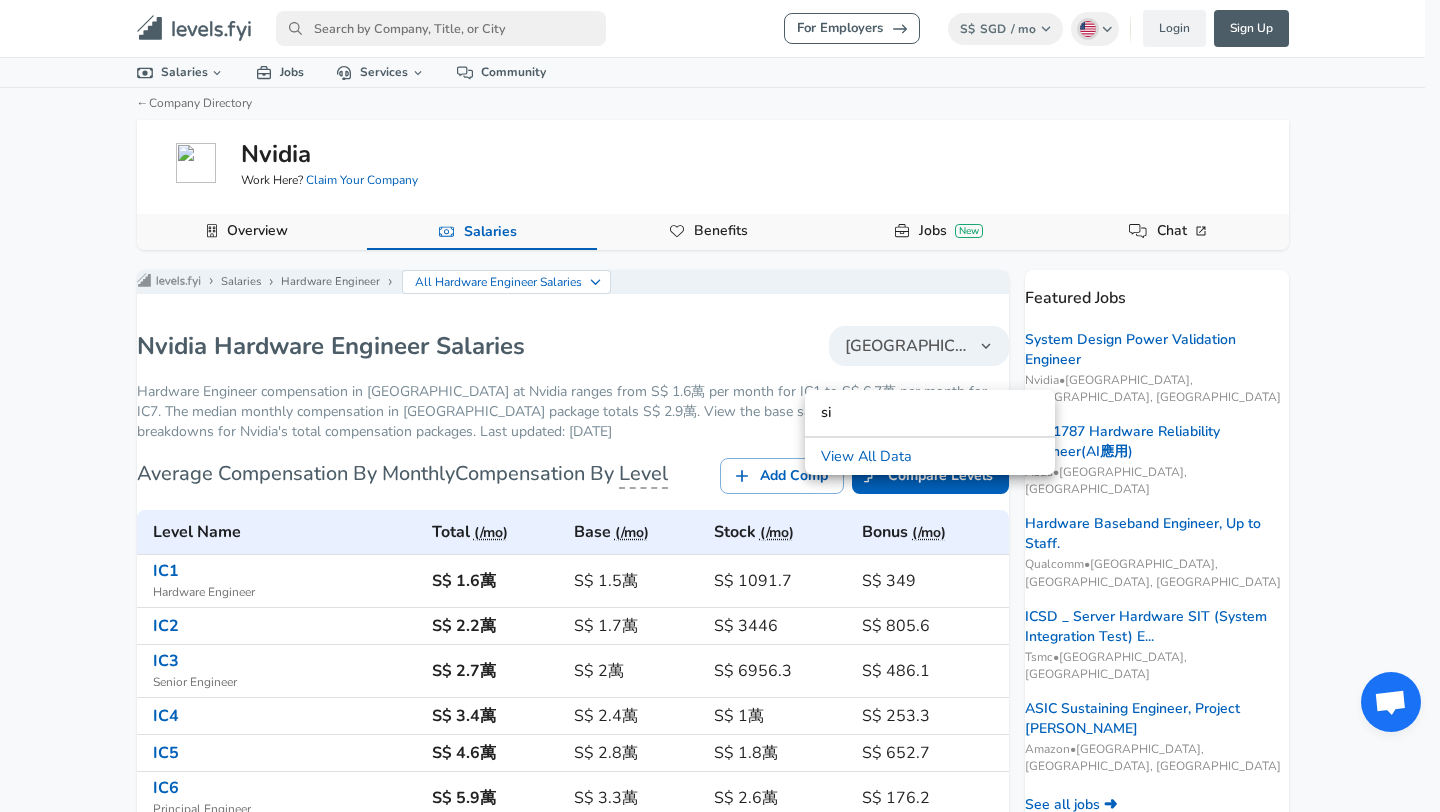 type on "s" 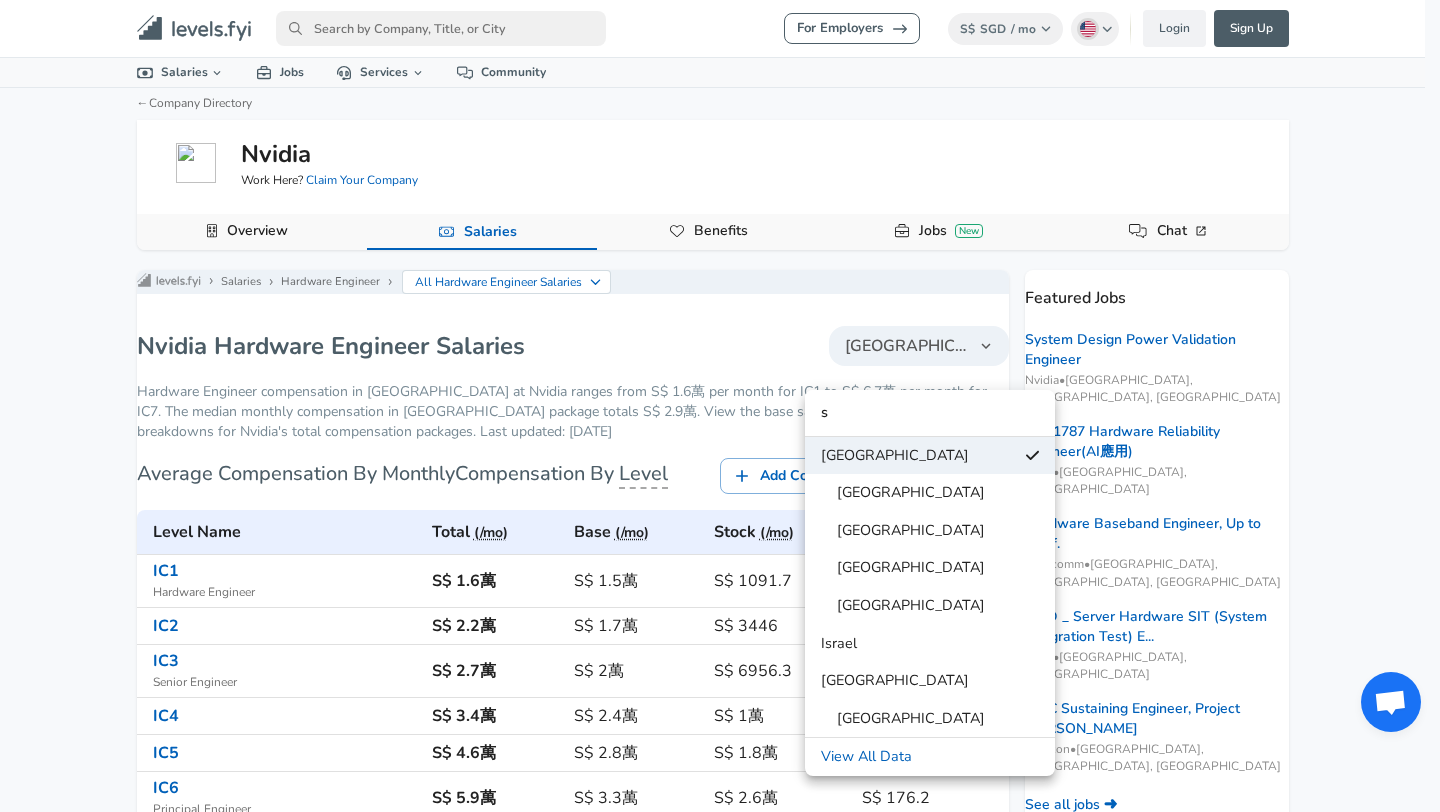 type 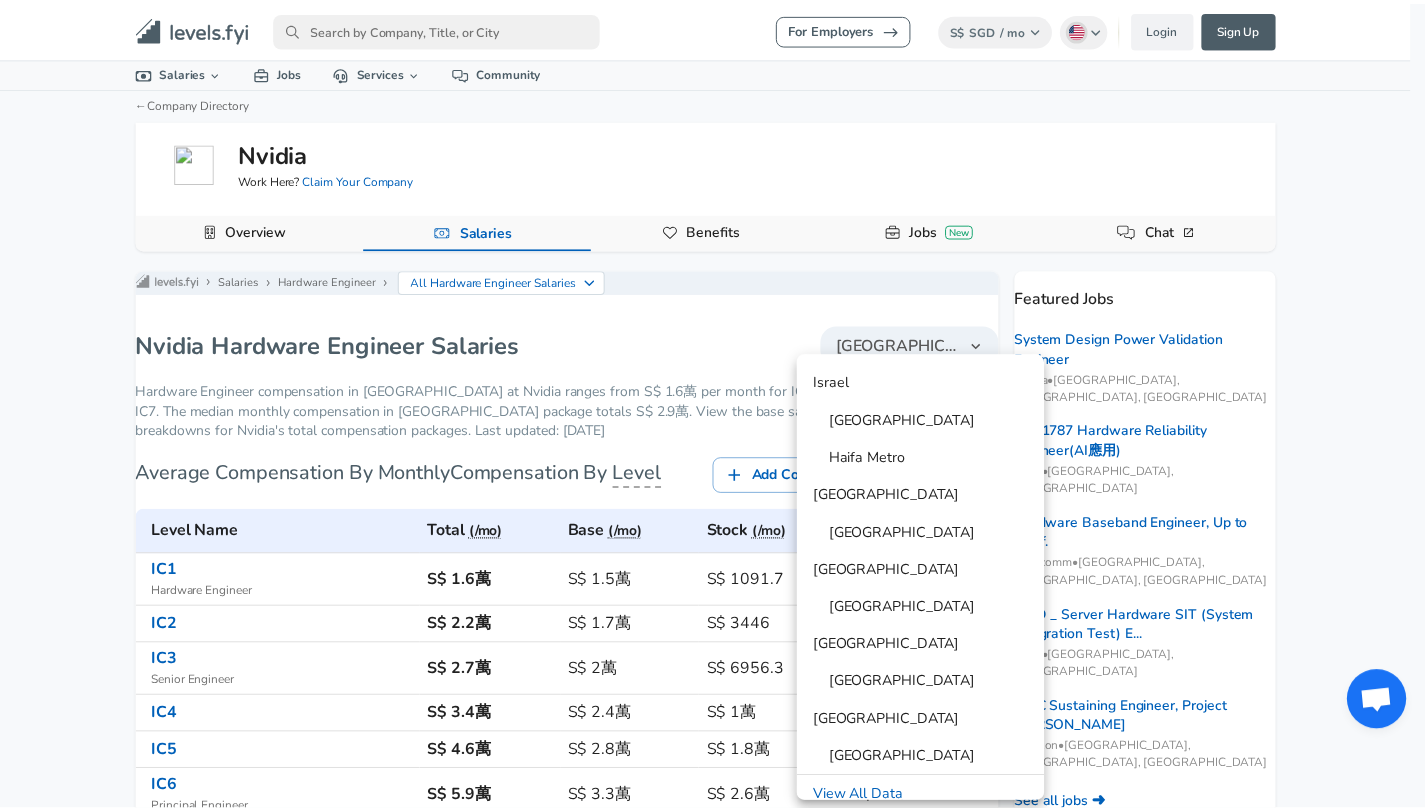 scroll, scrollTop: 324, scrollLeft: 0, axis: vertical 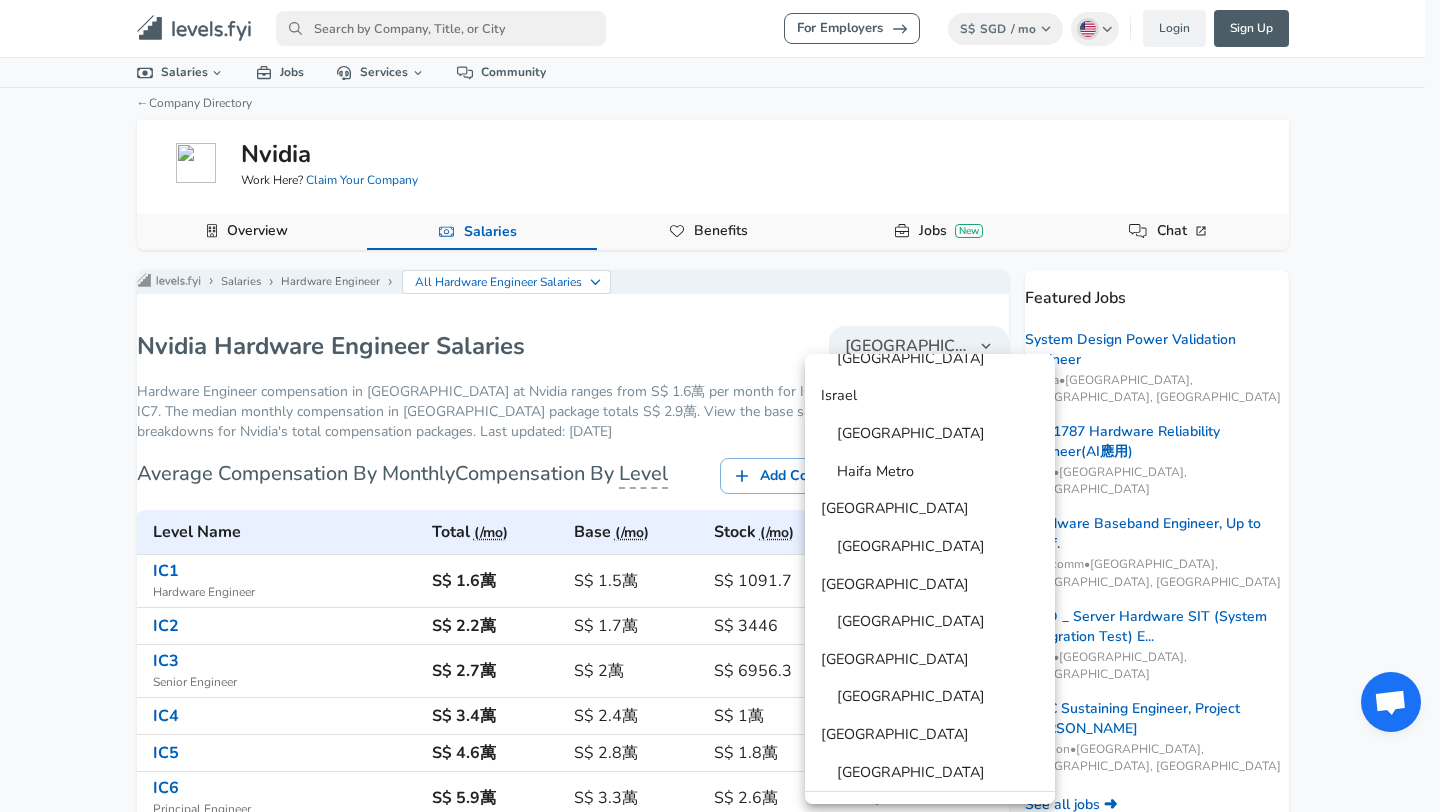click on "[GEOGRAPHIC_DATA]" at bounding box center [895, 509] 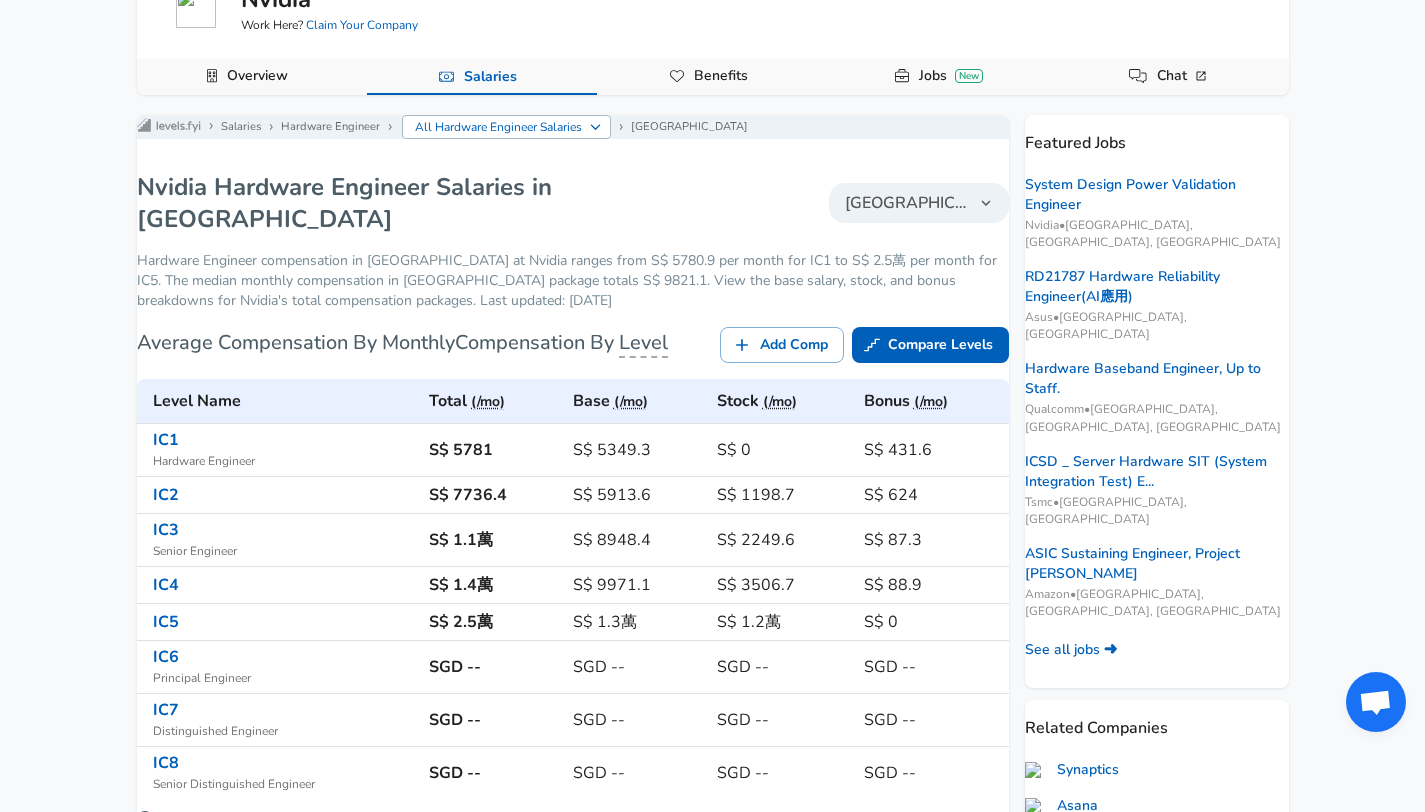 scroll, scrollTop: 0, scrollLeft: 0, axis: both 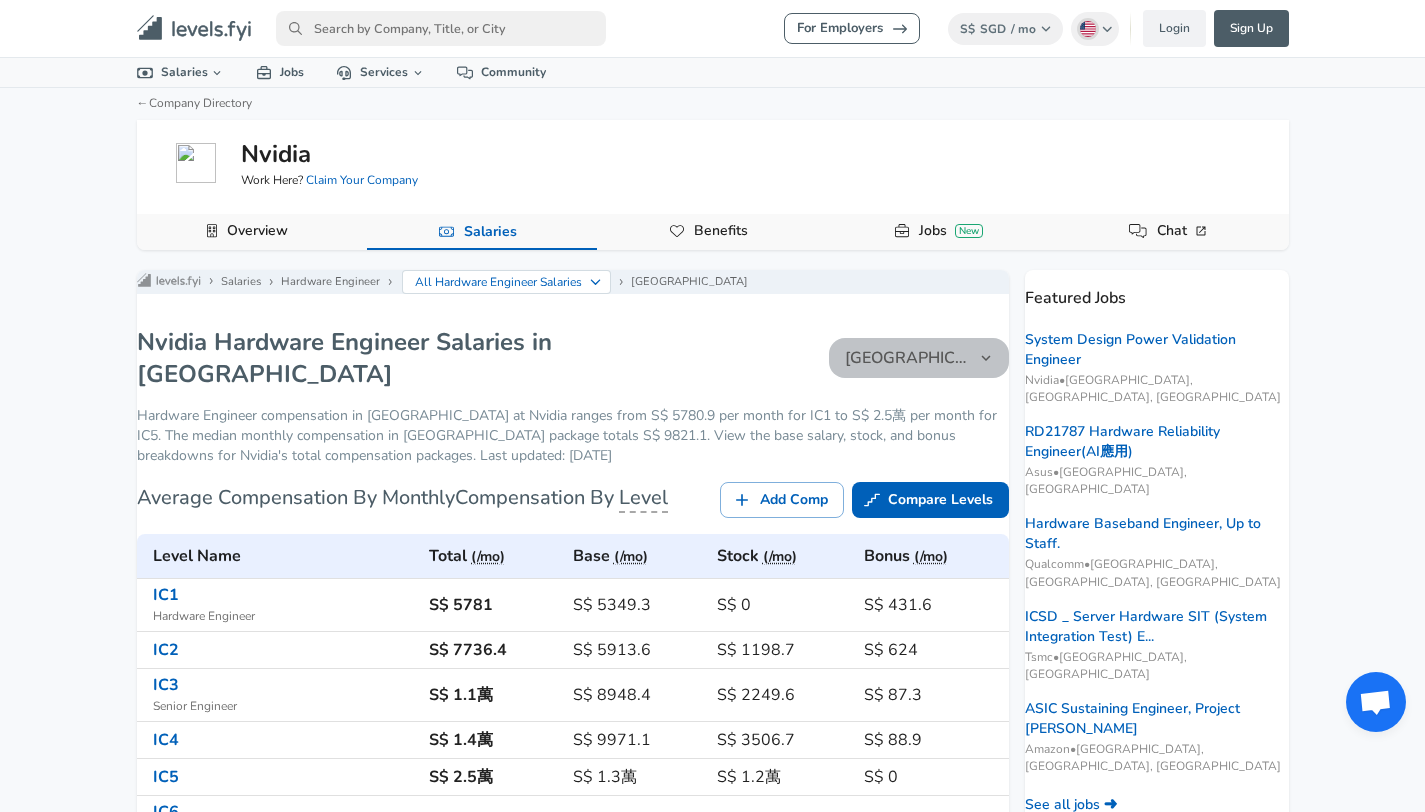click on "[GEOGRAPHIC_DATA]" at bounding box center [919, 358] 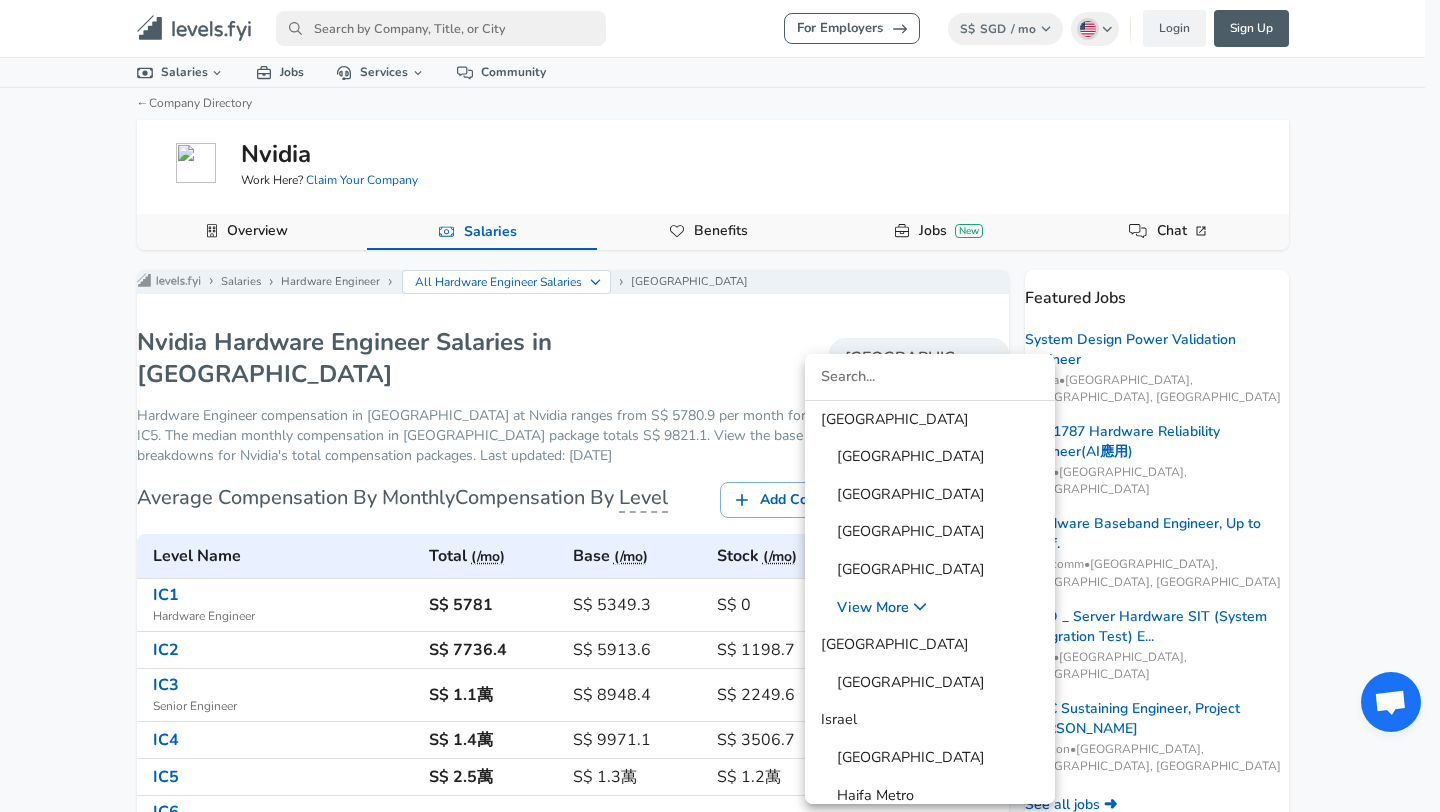click at bounding box center [720, 406] 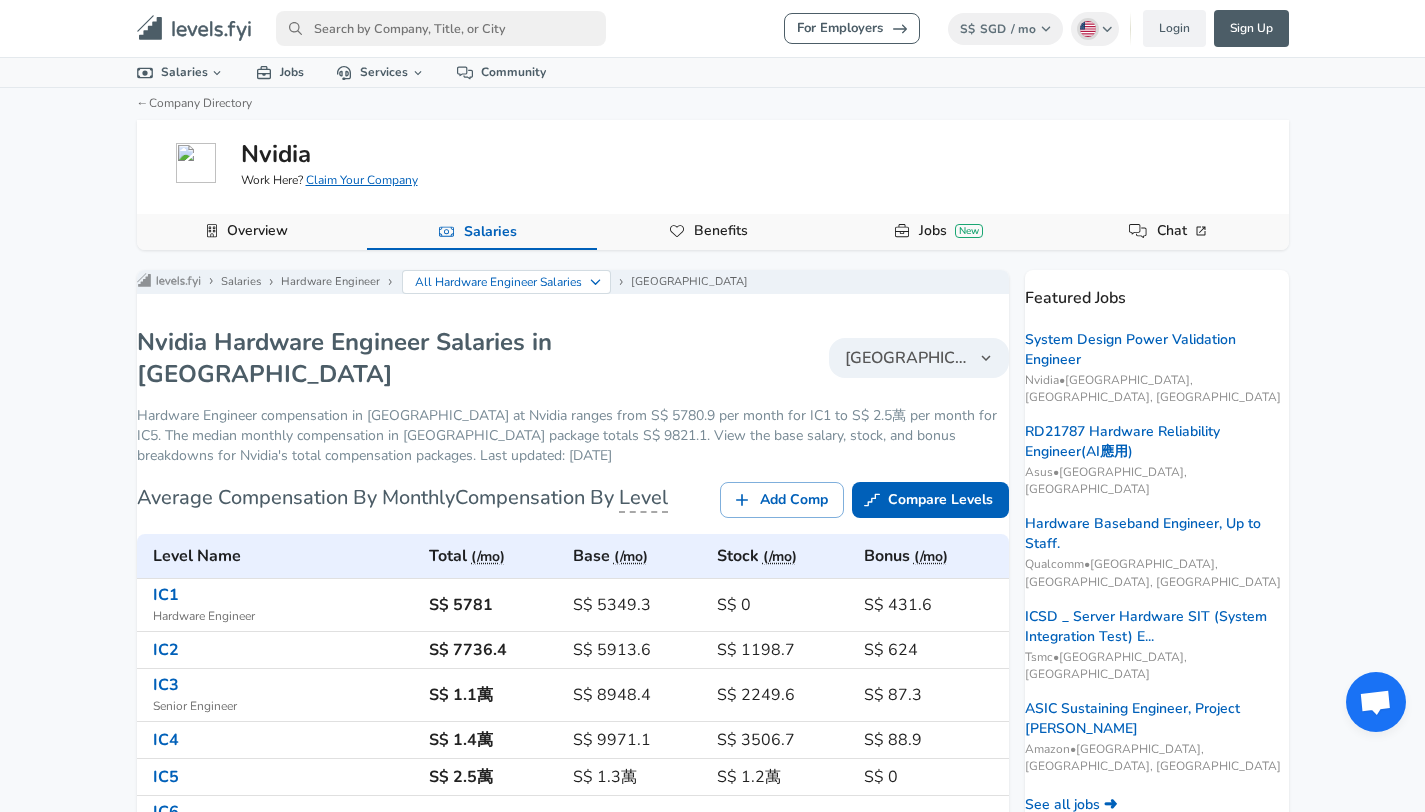 click on "Claim Your Company" at bounding box center (362, 180) 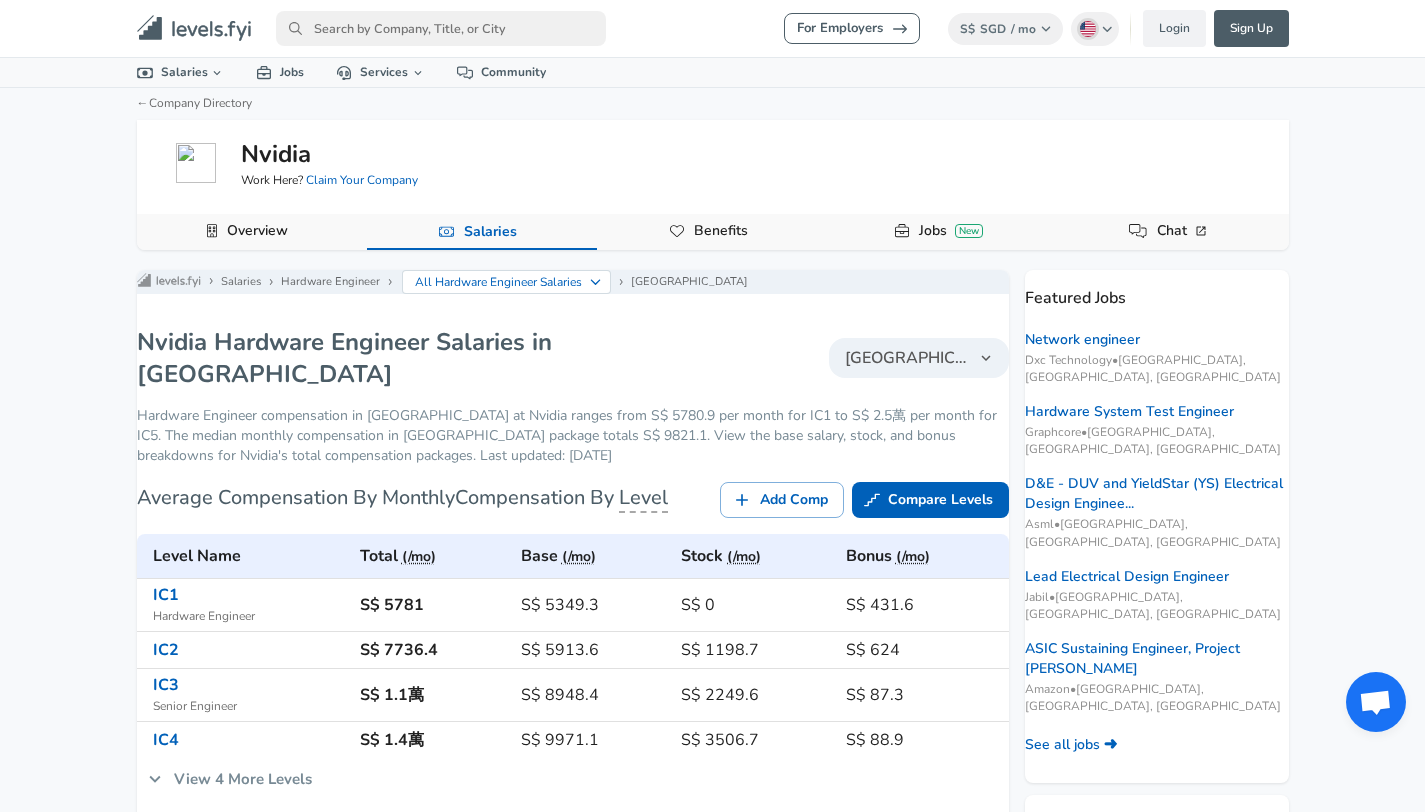 click at bounding box center [441, 28] 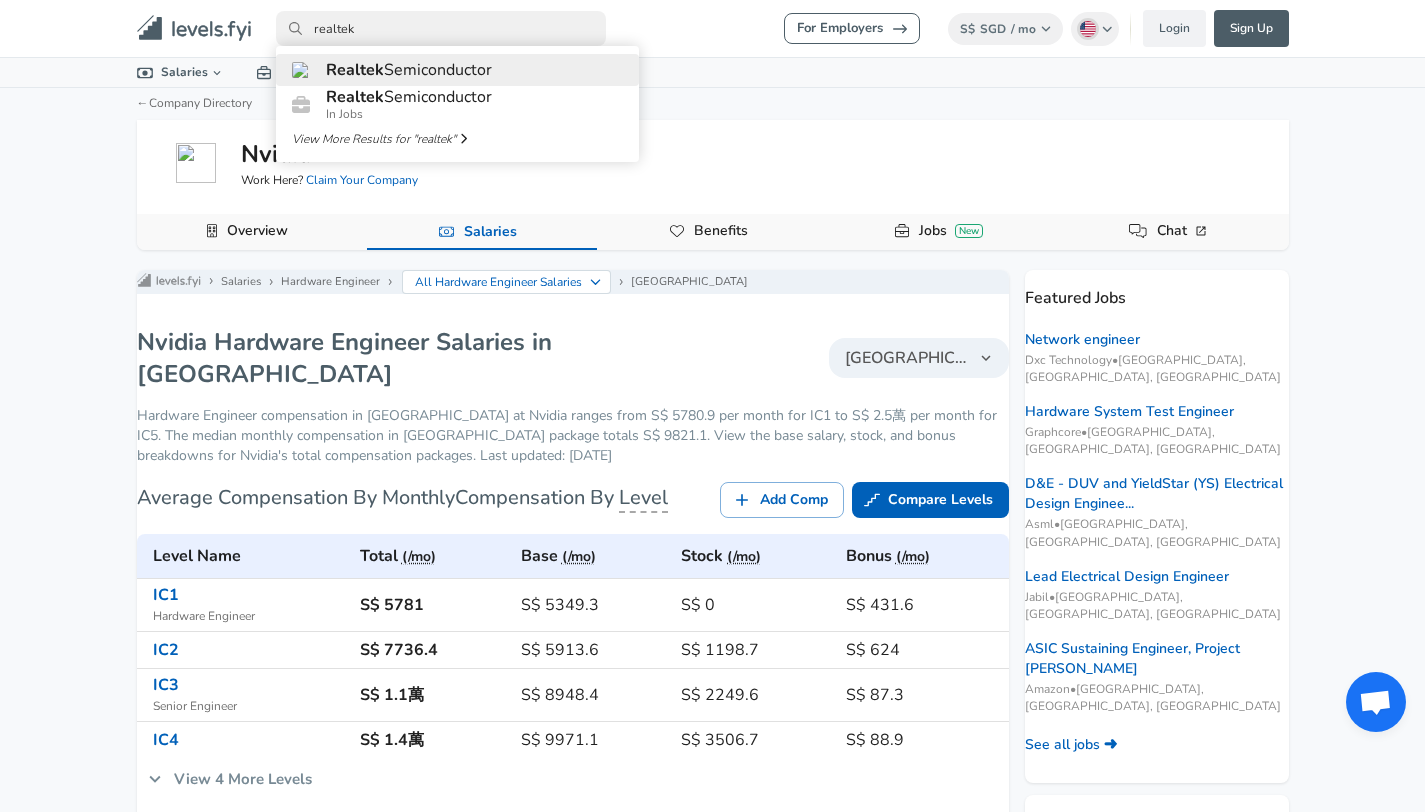 type on "realtek" 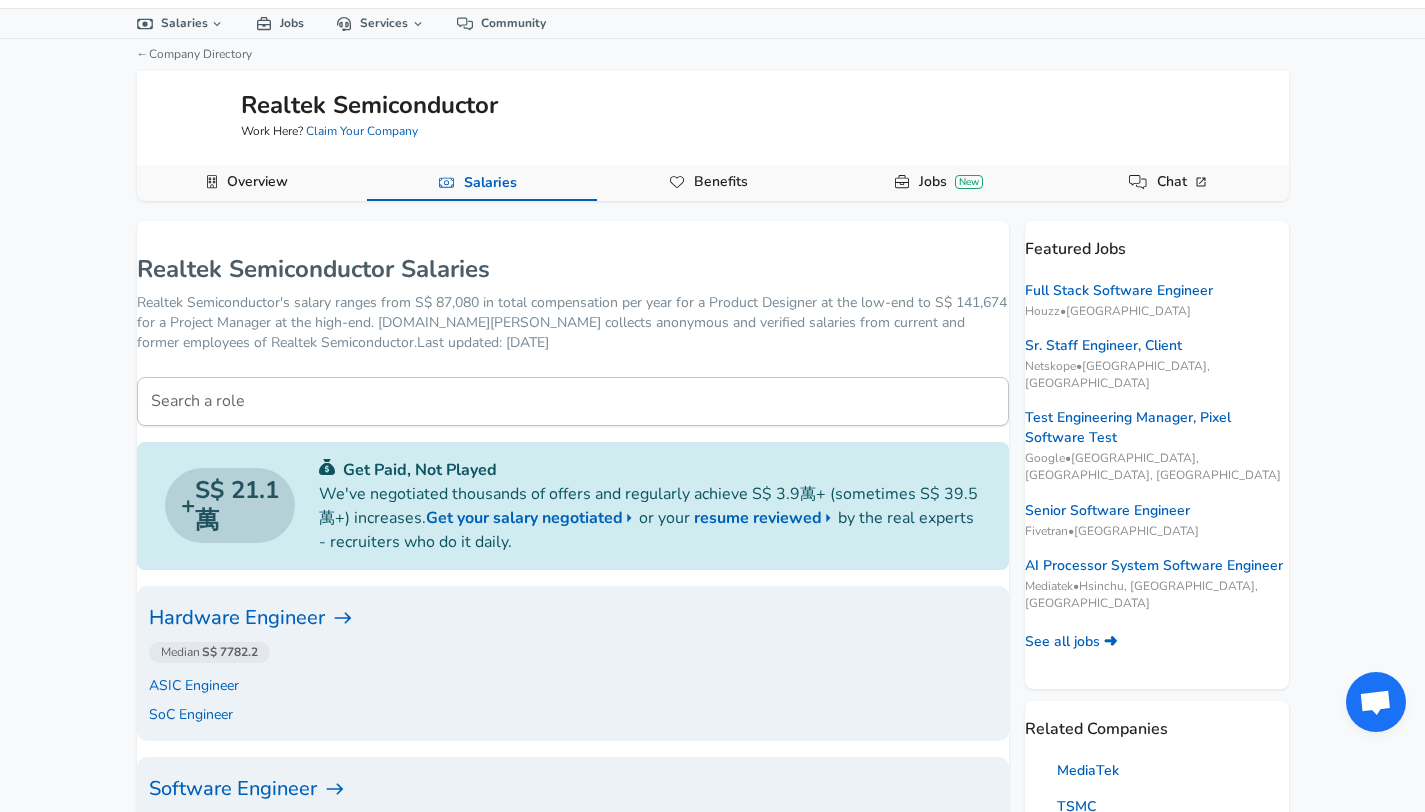 scroll, scrollTop: 493, scrollLeft: 0, axis: vertical 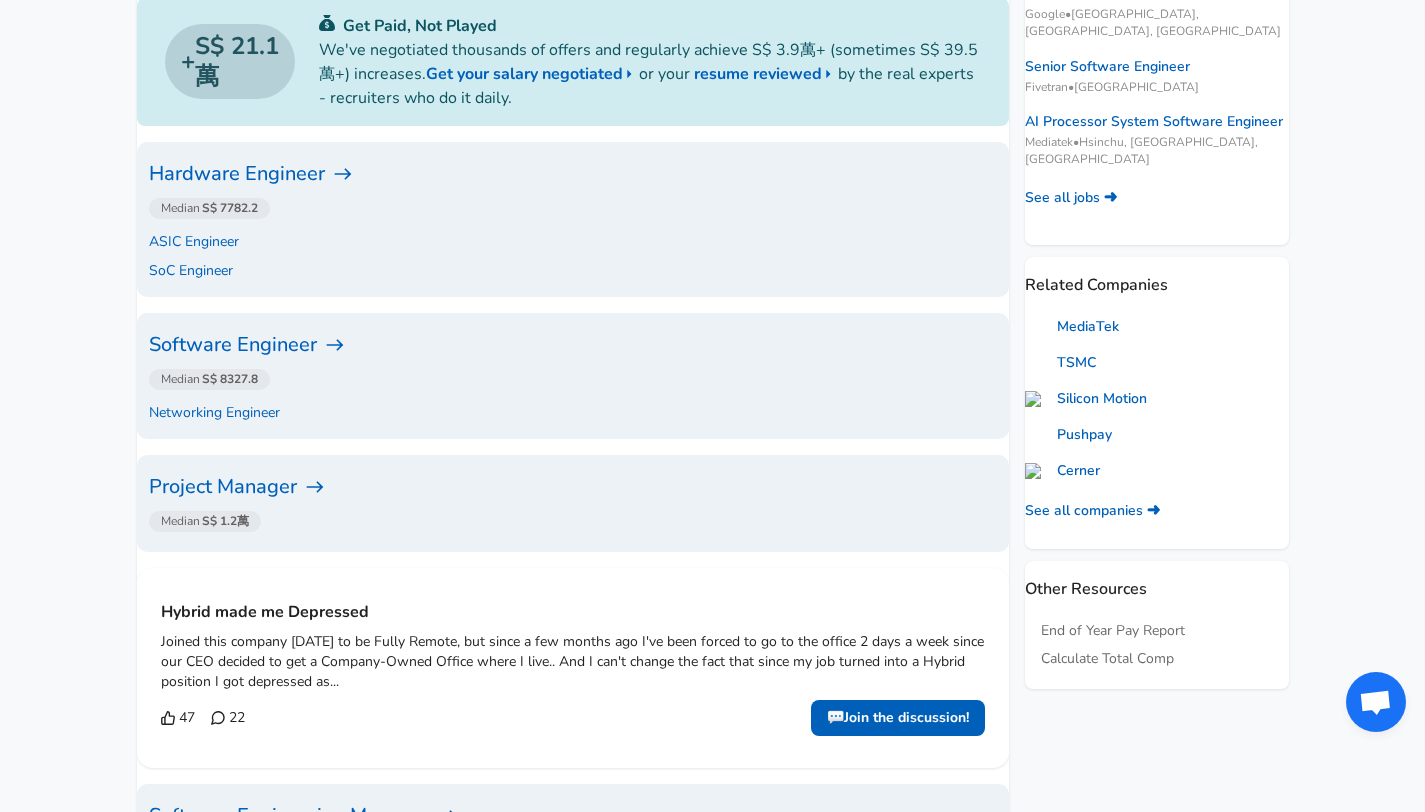 click on "Hardware Engineer" at bounding box center (573, 174) 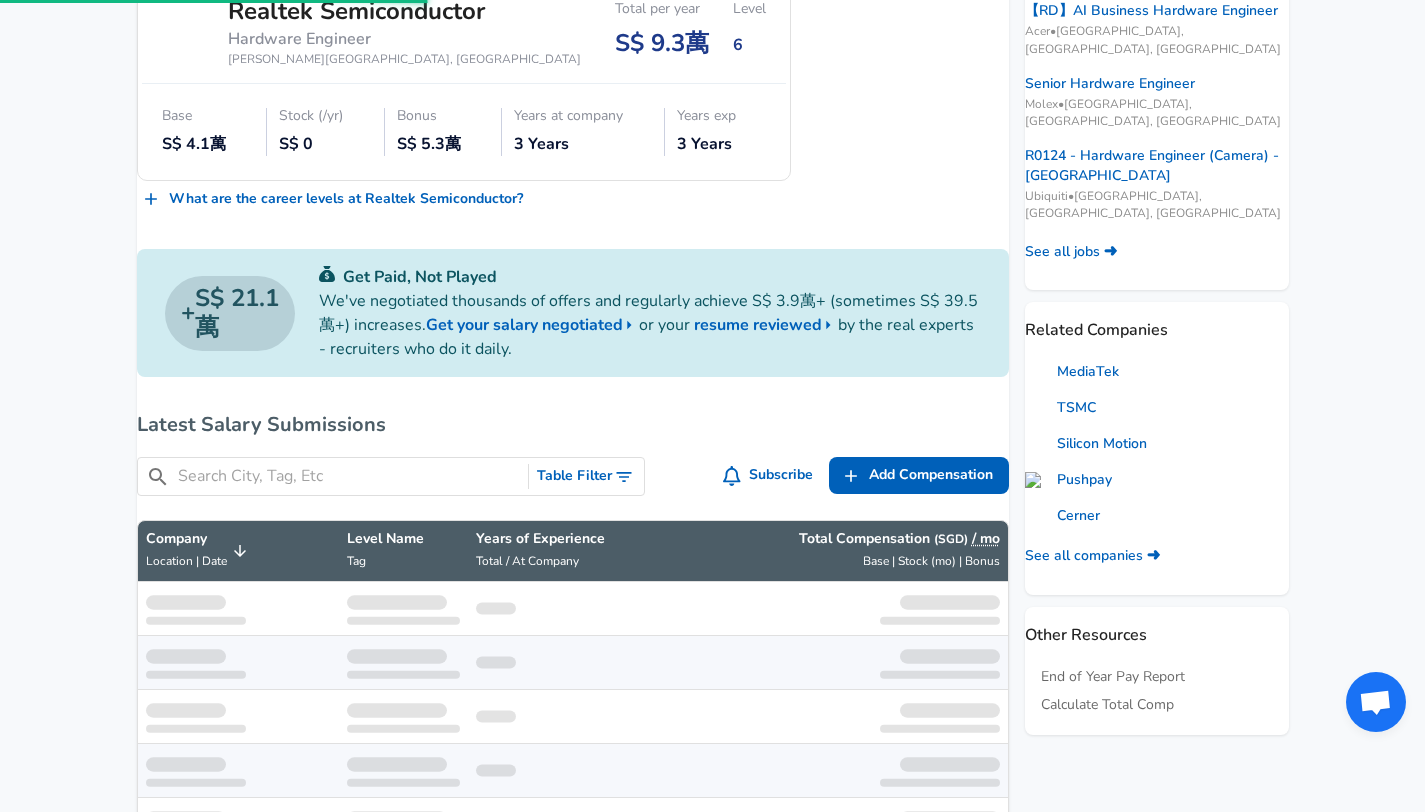 scroll, scrollTop: 0, scrollLeft: 0, axis: both 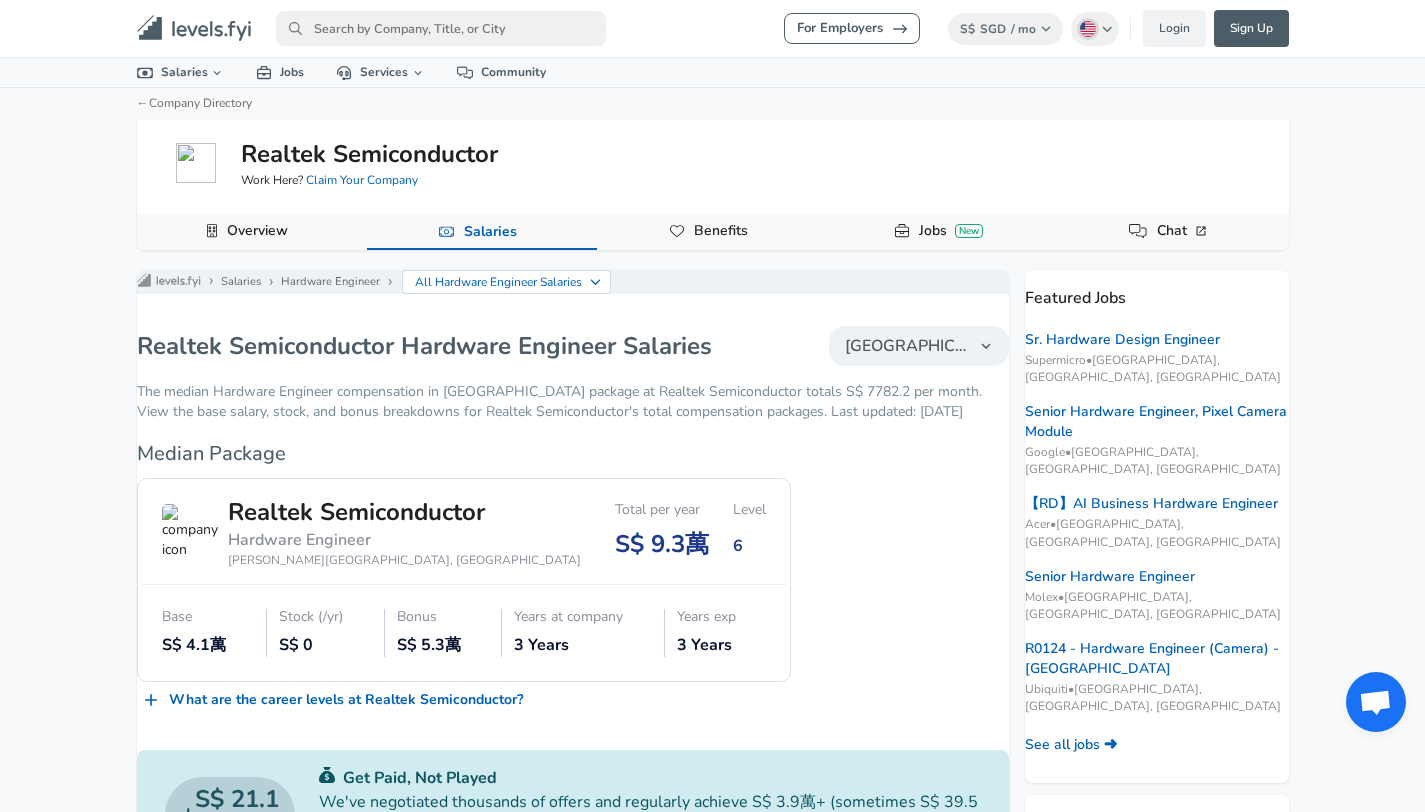click 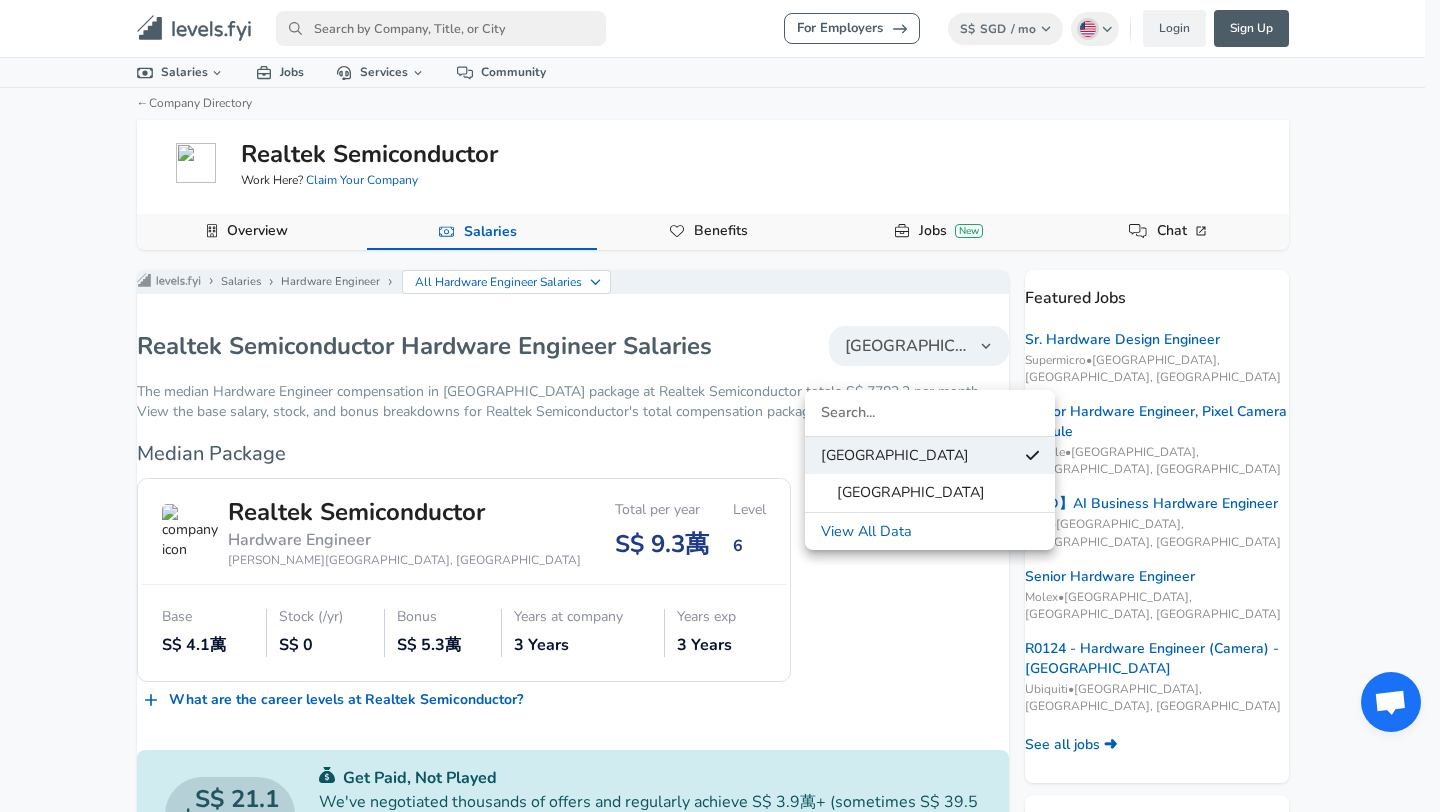 click at bounding box center [930, 413] 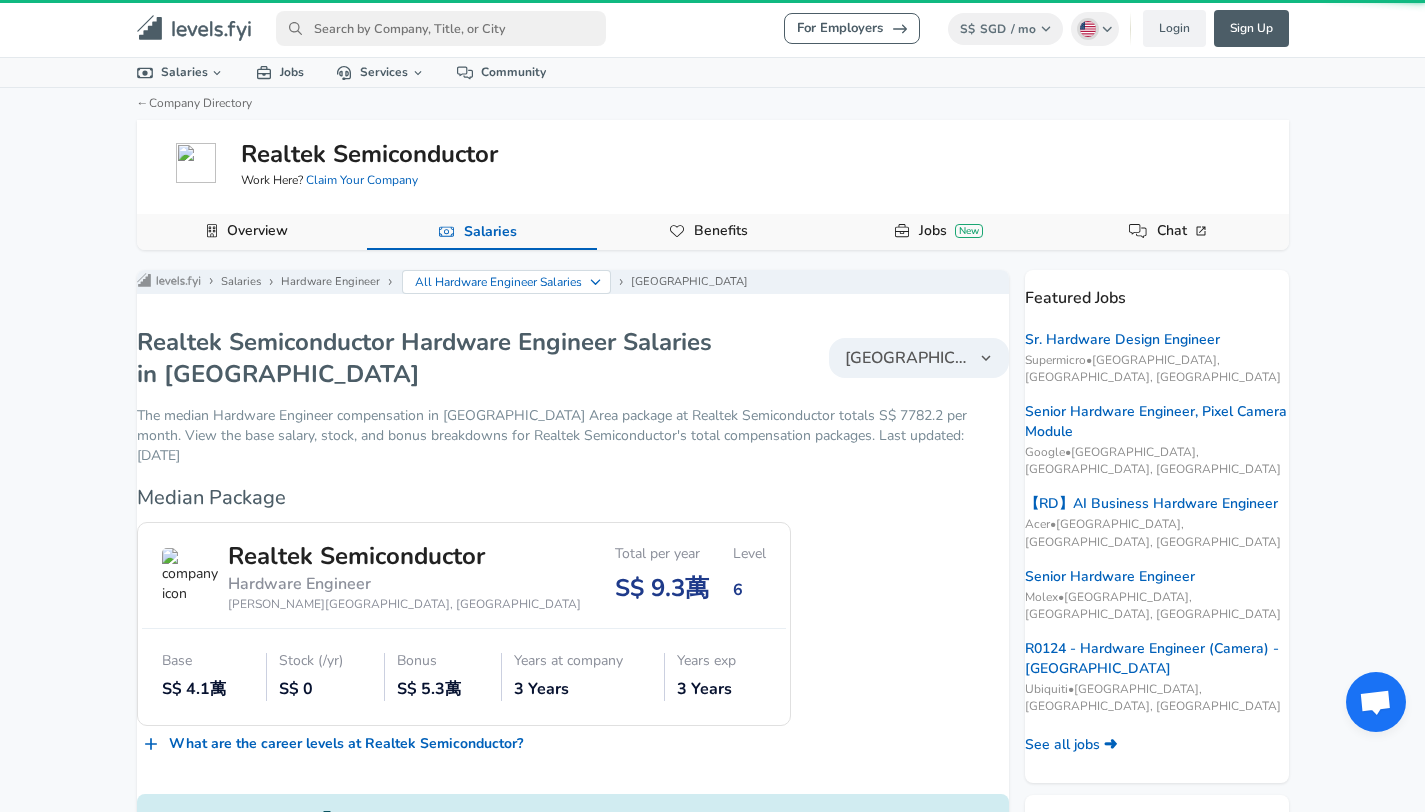 click on "[GEOGRAPHIC_DATA]" at bounding box center (907, 358) 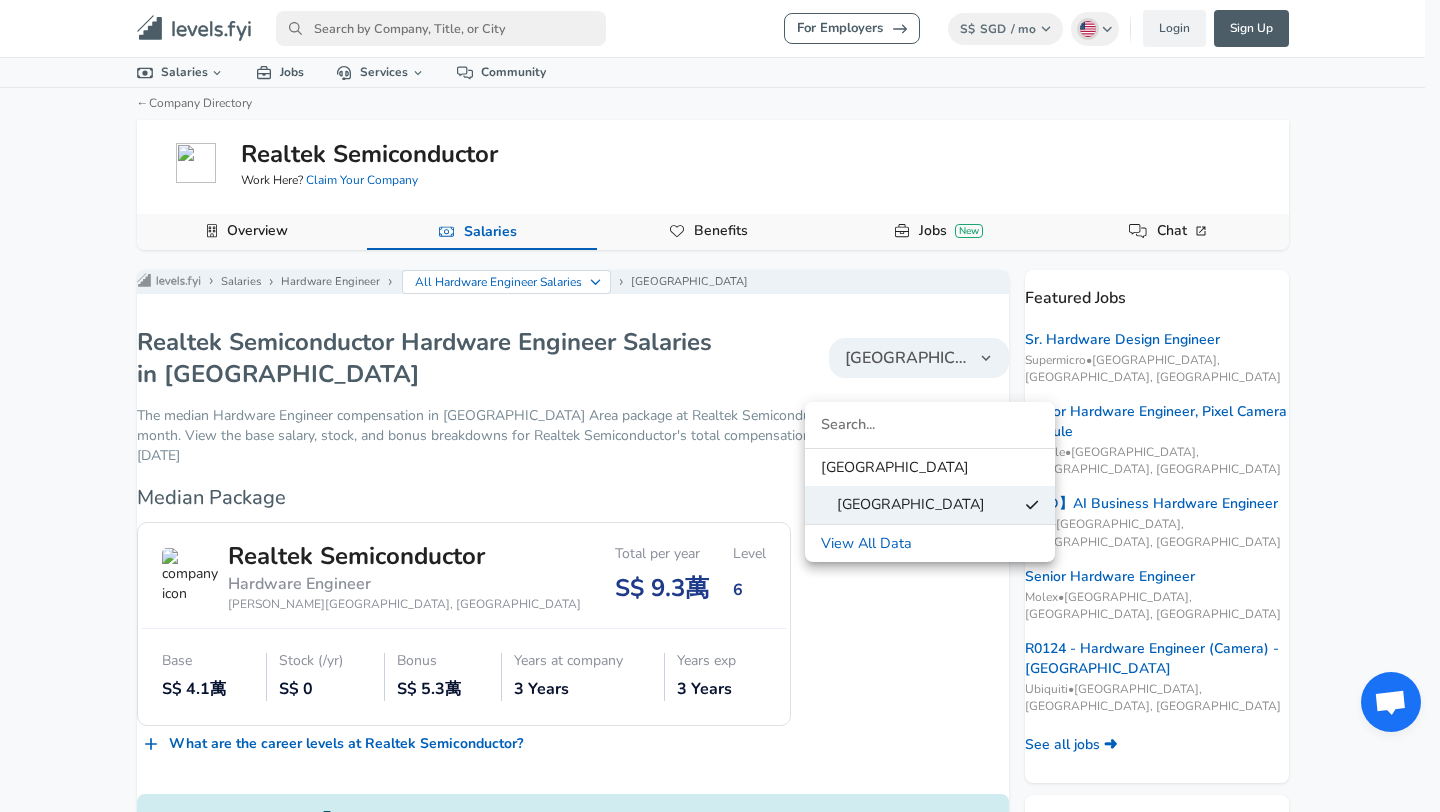 click at bounding box center (930, 425) 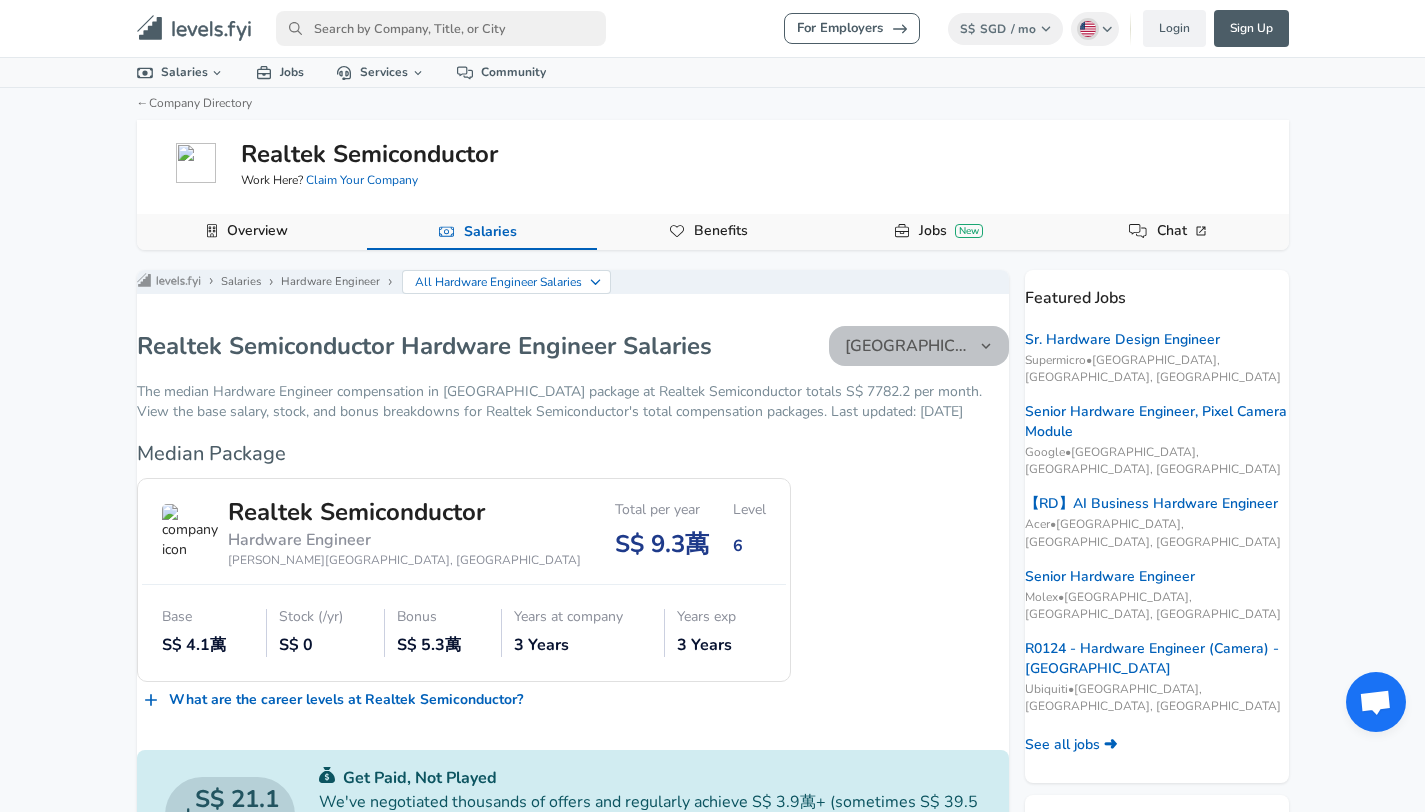 click on "[GEOGRAPHIC_DATA]" at bounding box center (919, 346) 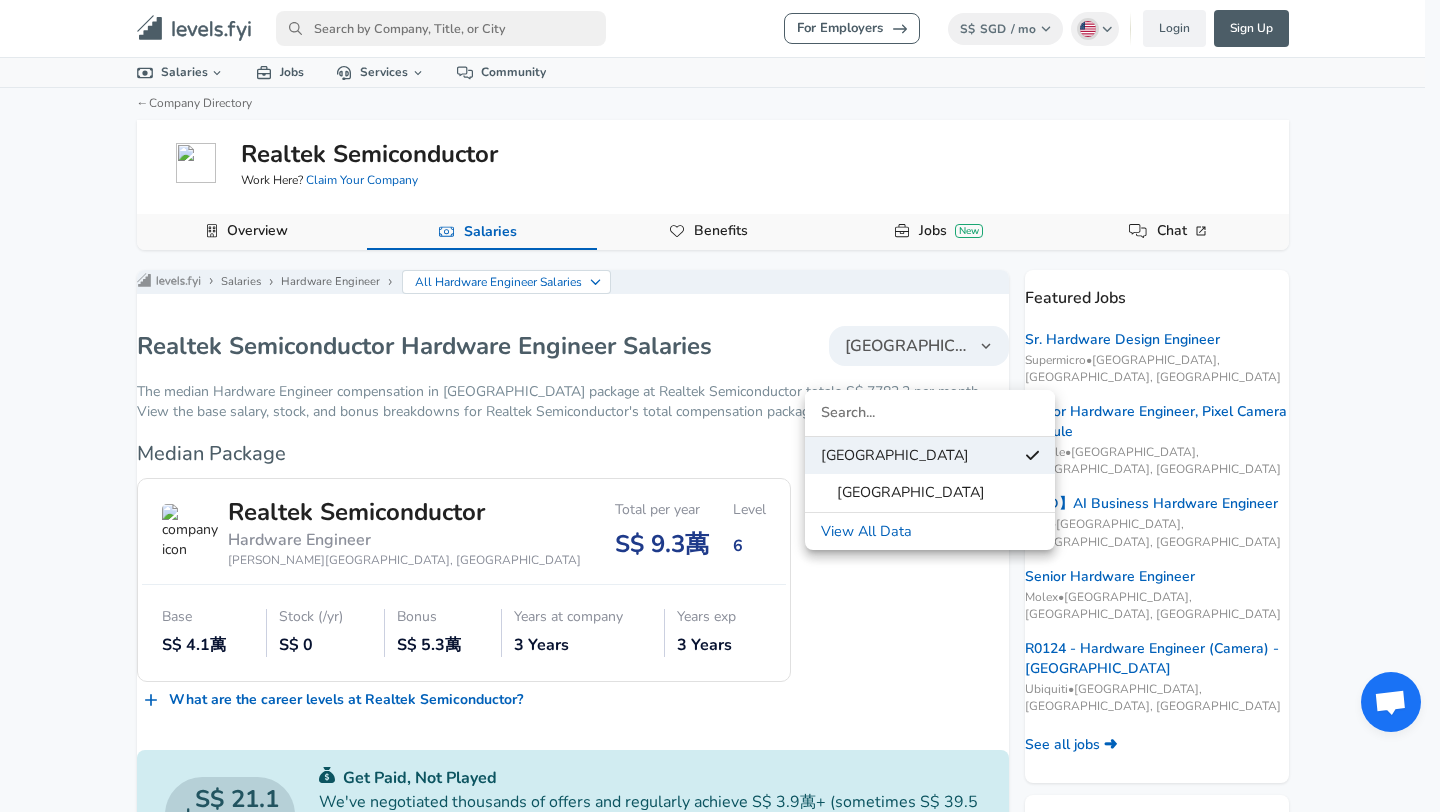 click at bounding box center (930, 413) 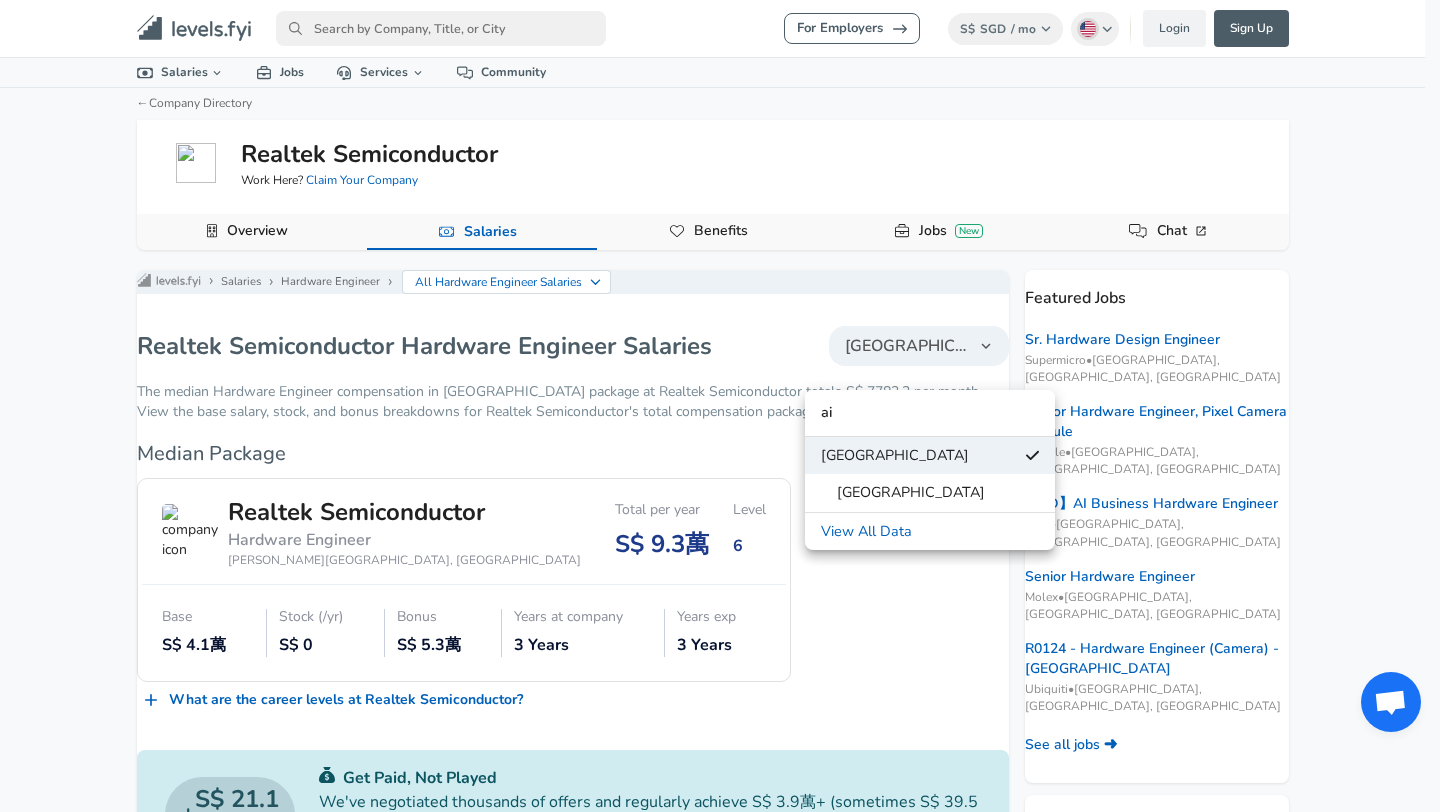 type on "a" 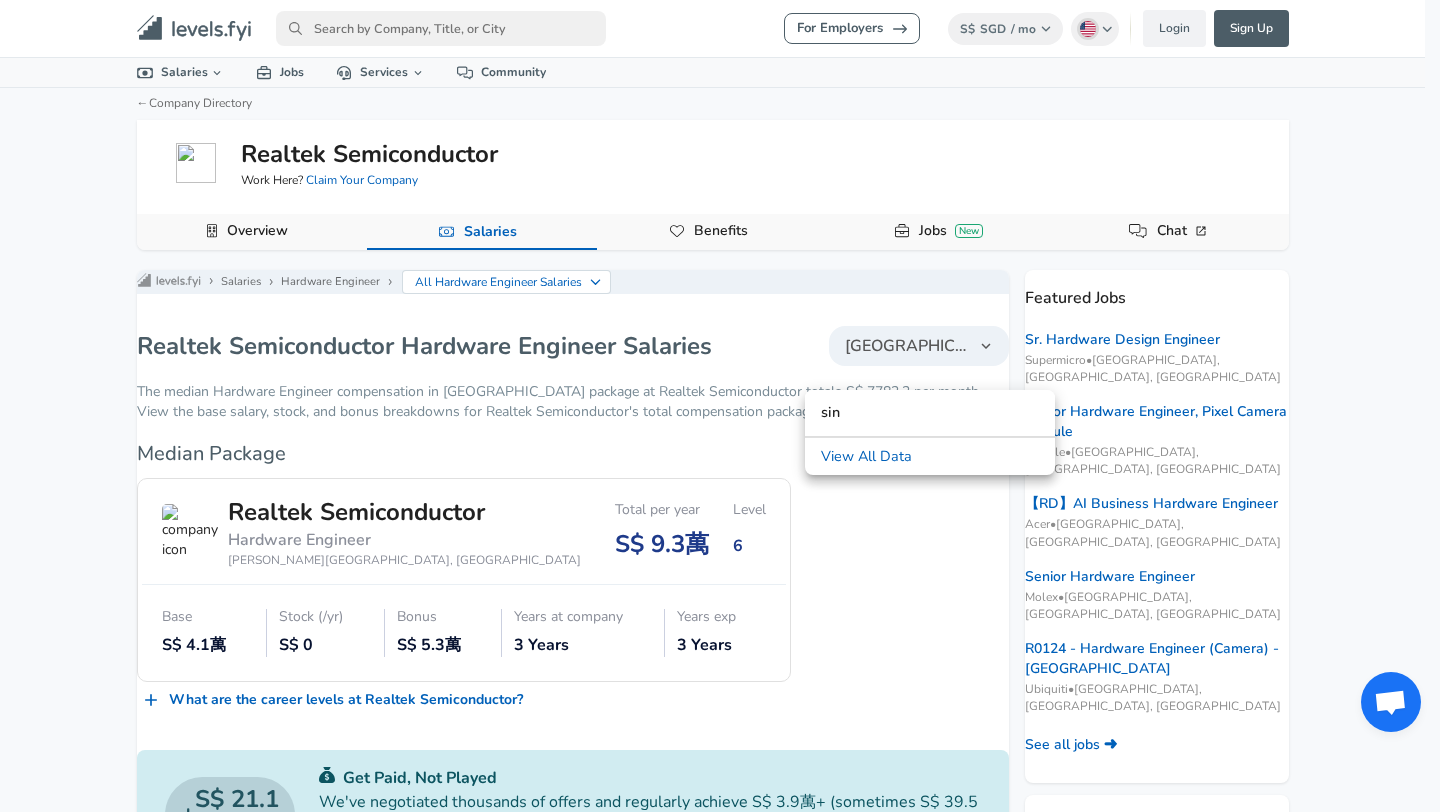 type on "sin" 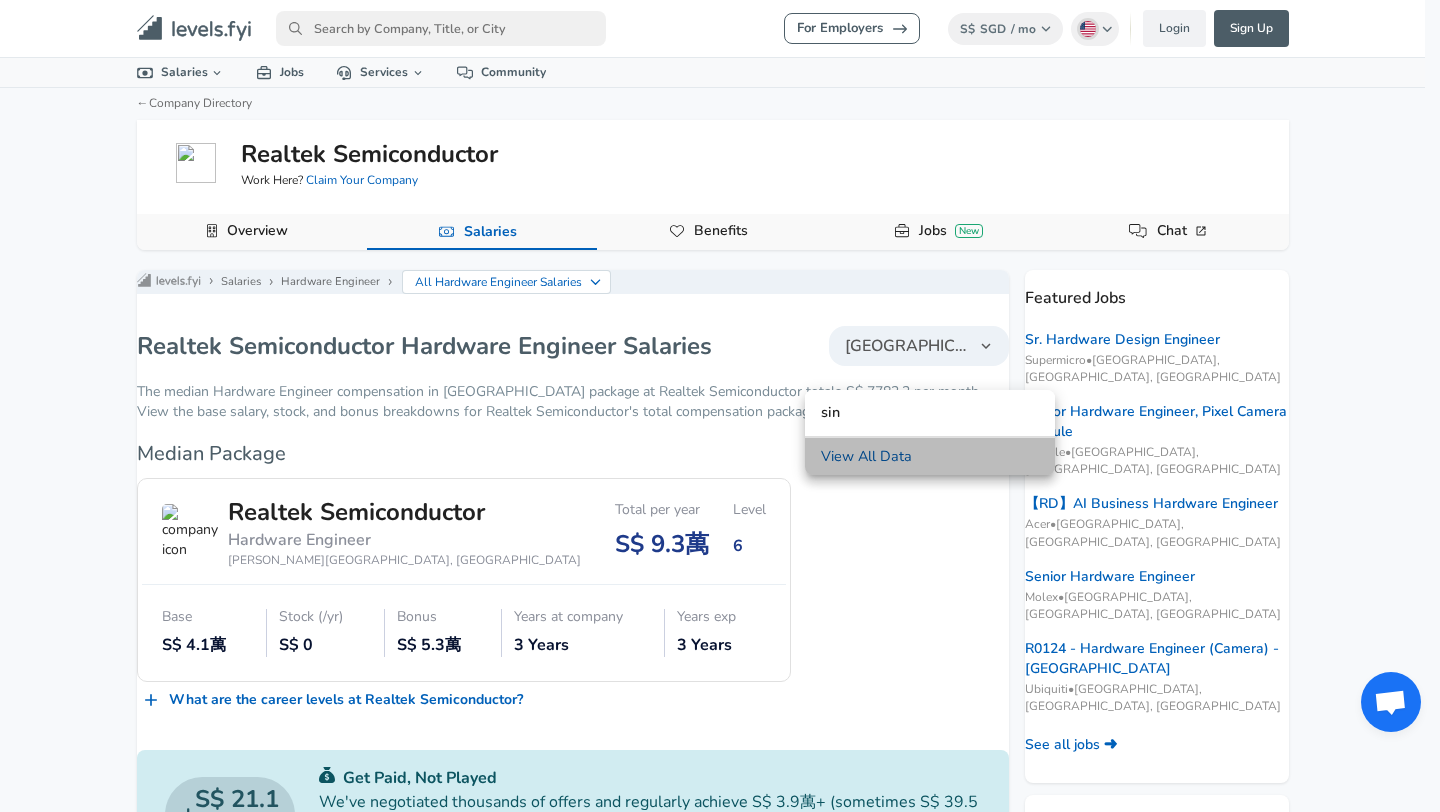 click on "View All Data" at bounding box center [930, 457] 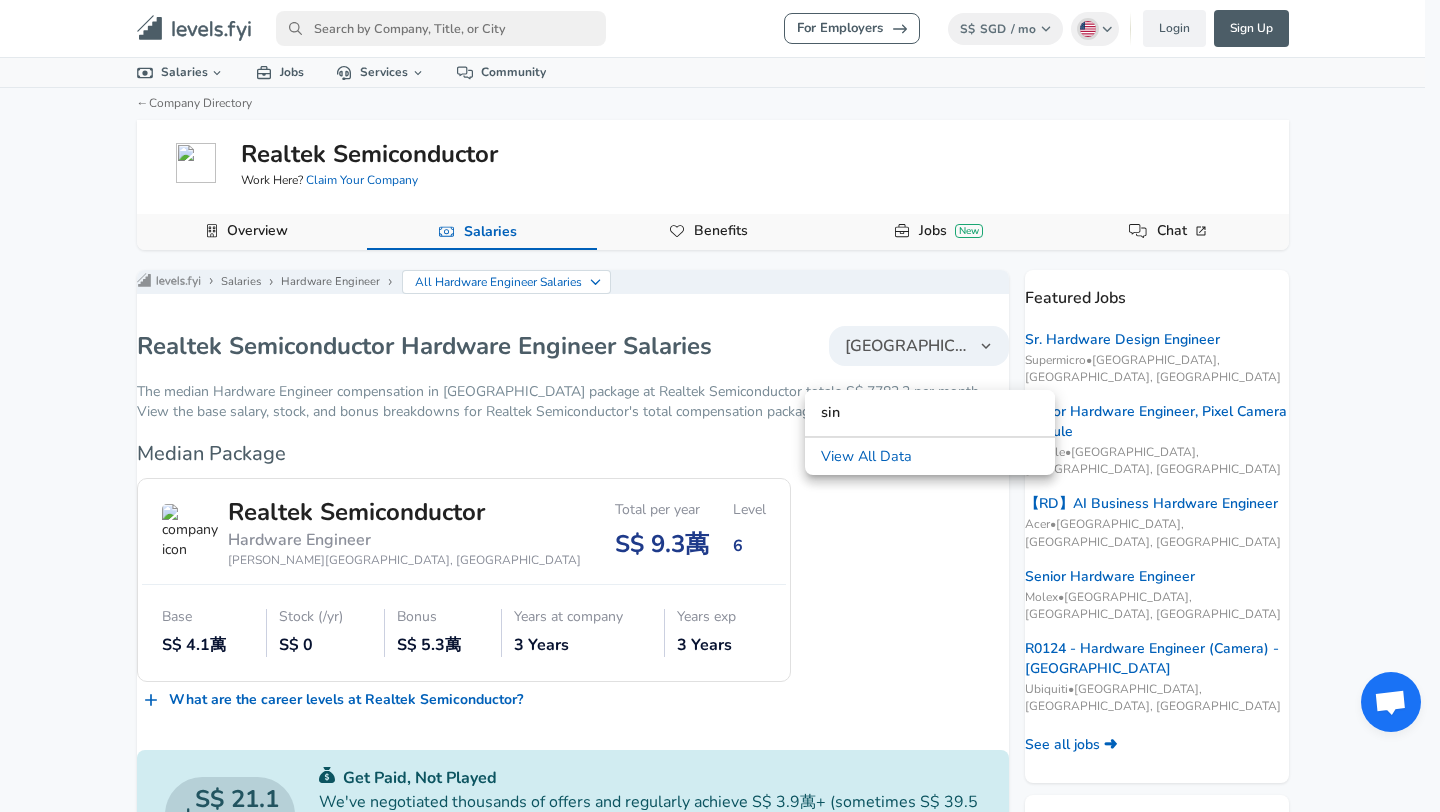 click on "View All Data" at bounding box center [930, 457] 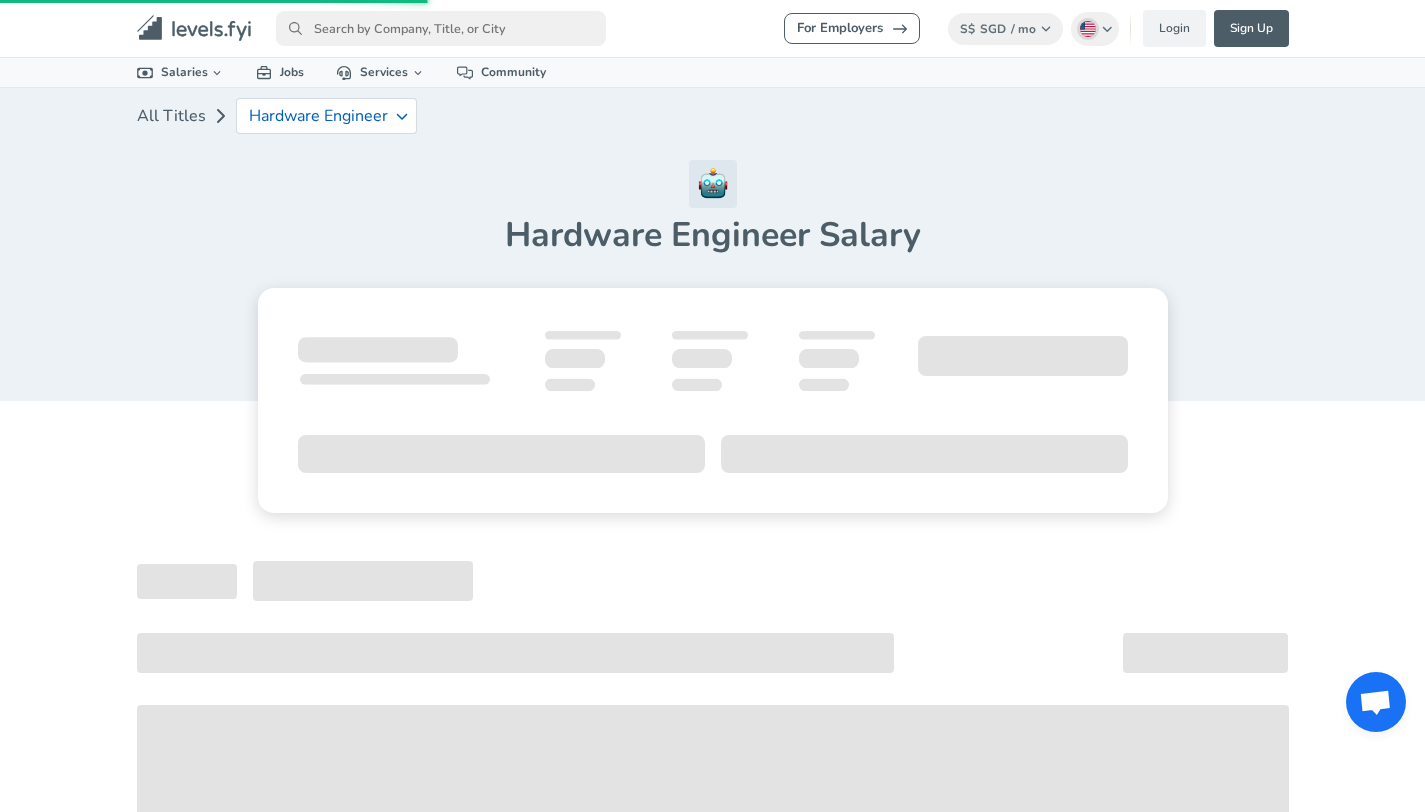 click at bounding box center [713, 400] 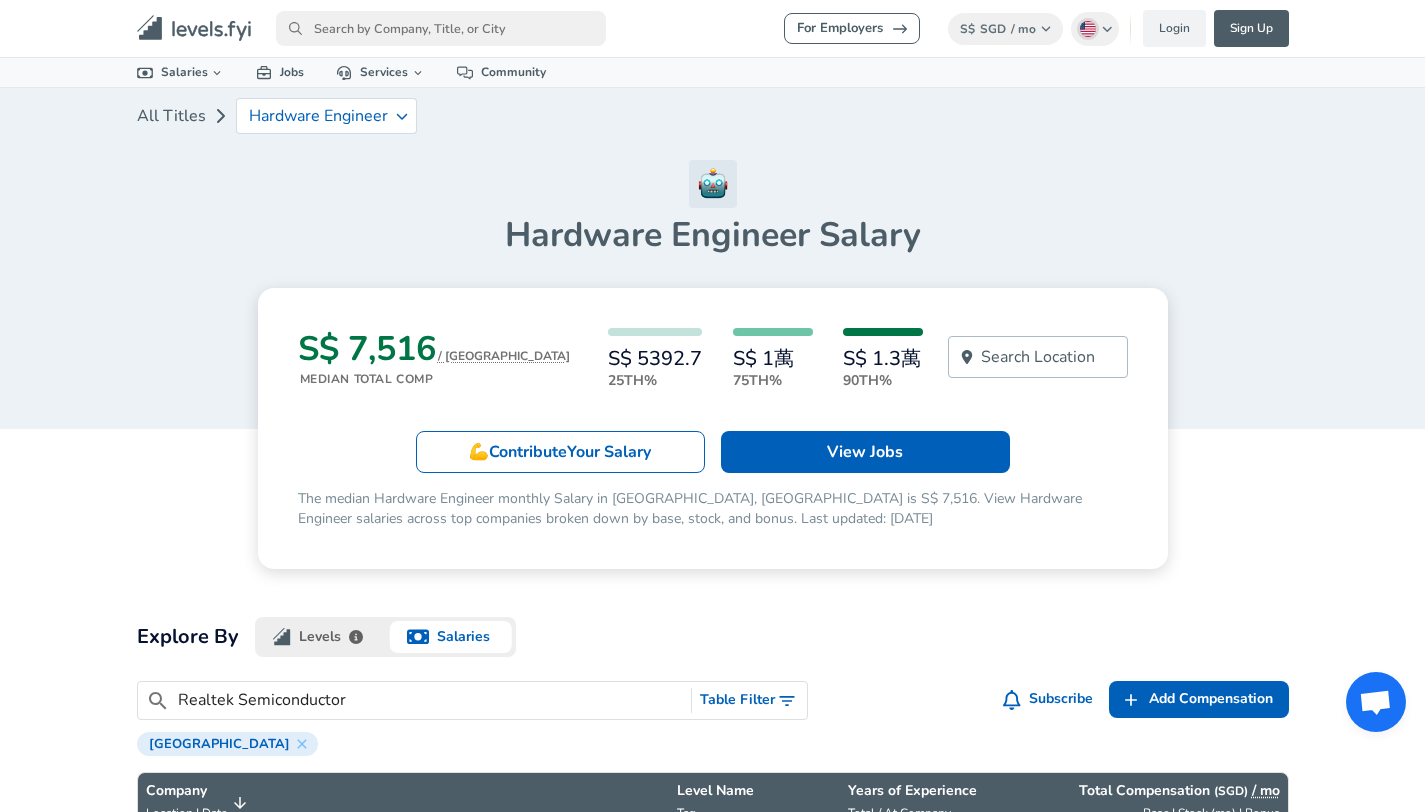 click on "Search Location" at bounding box center [1038, 357] 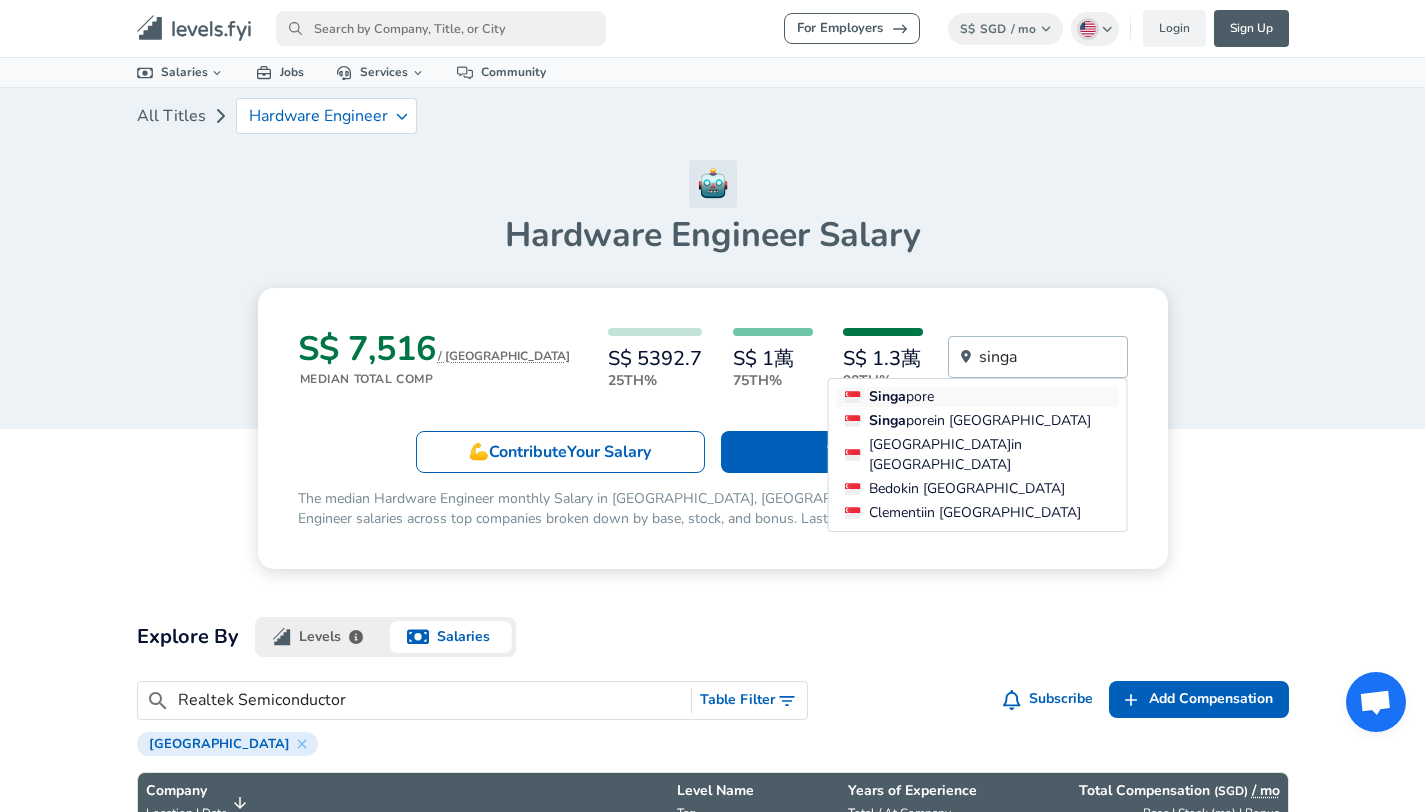 type on "singa" 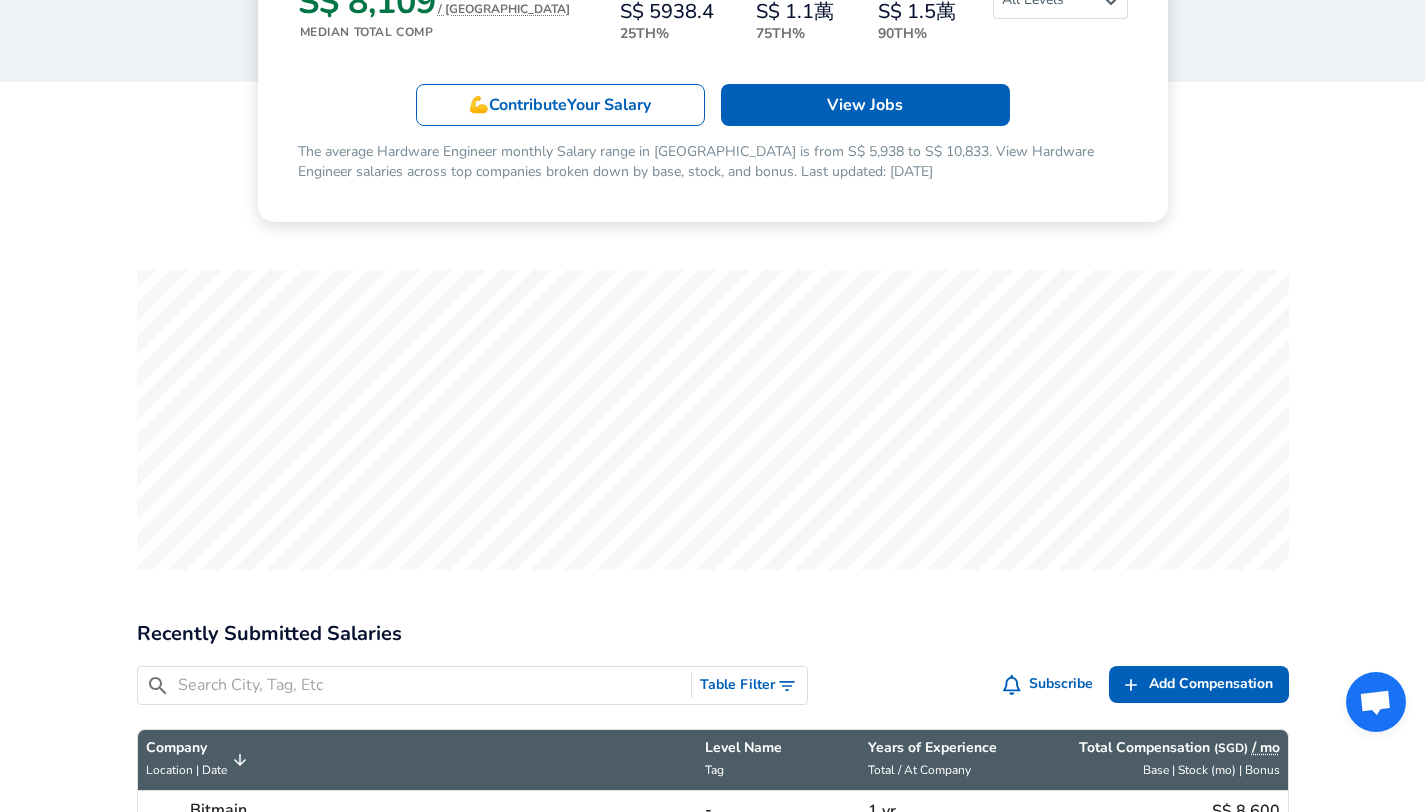 scroll, scrollTop: 65, scrollLeft: 0, axis: vertical 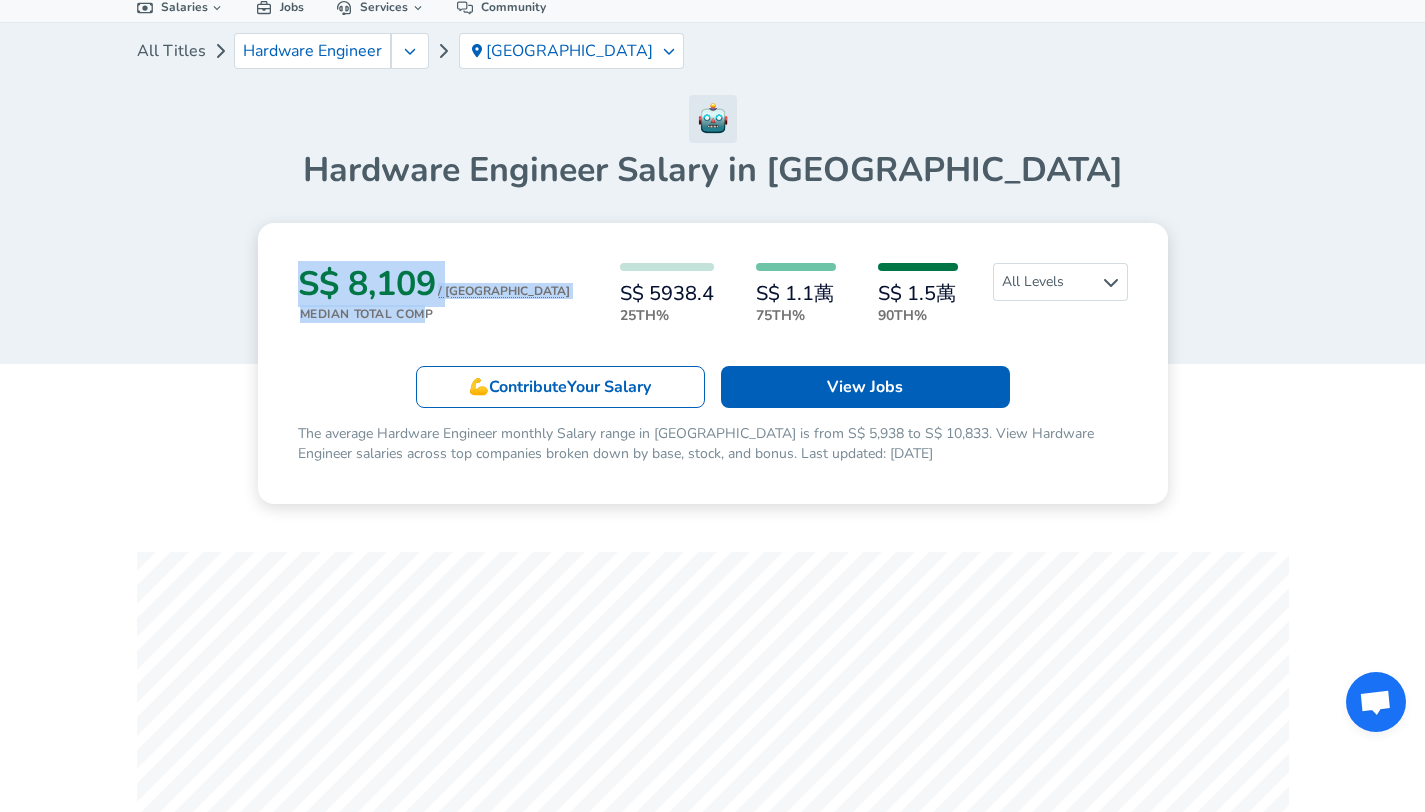 drag, startPoint x: 270, startPoint y: 277, endPoint x: 430, endPoint y: 316, distance: 164.68454 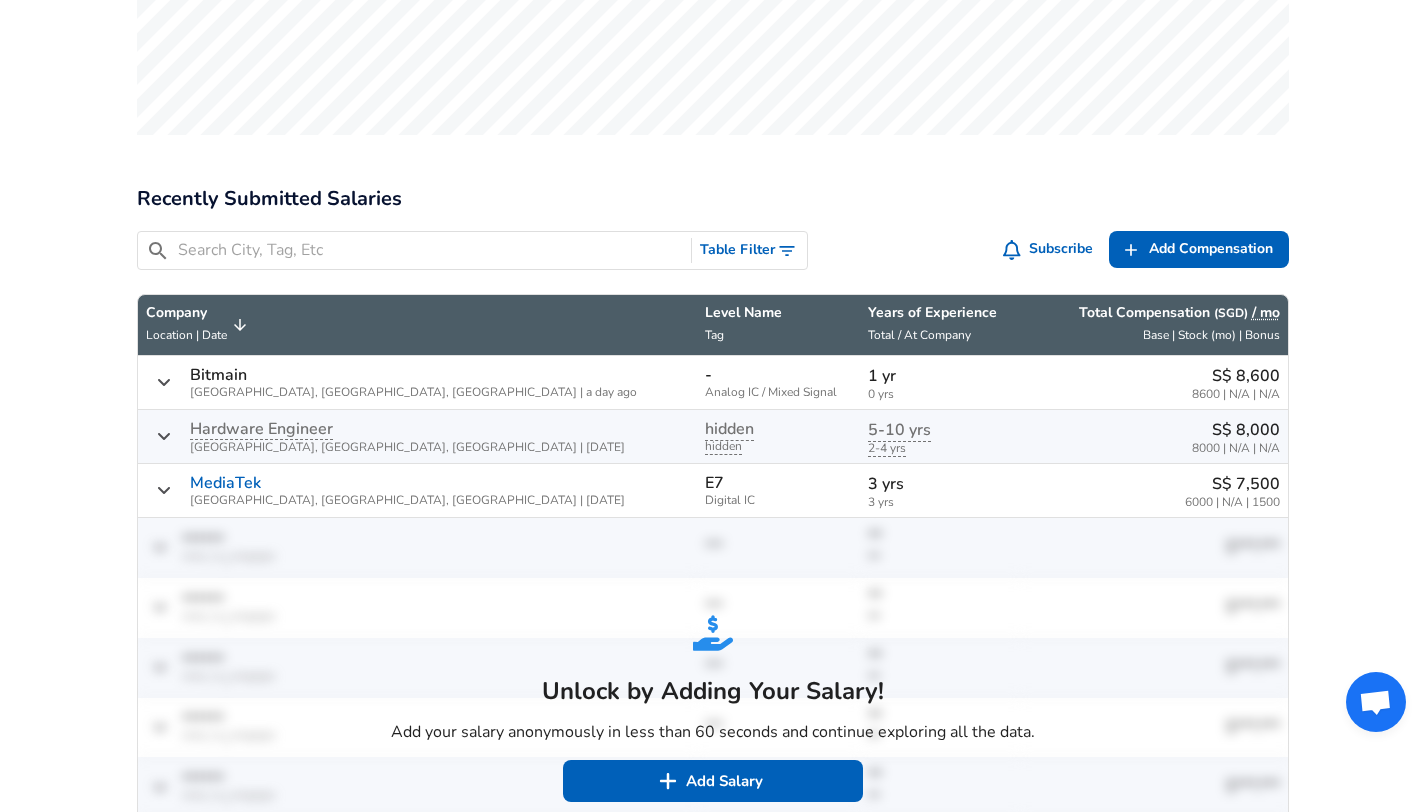 scroll, scrollTop: 885, scrollLeft: 0, axis: vertical 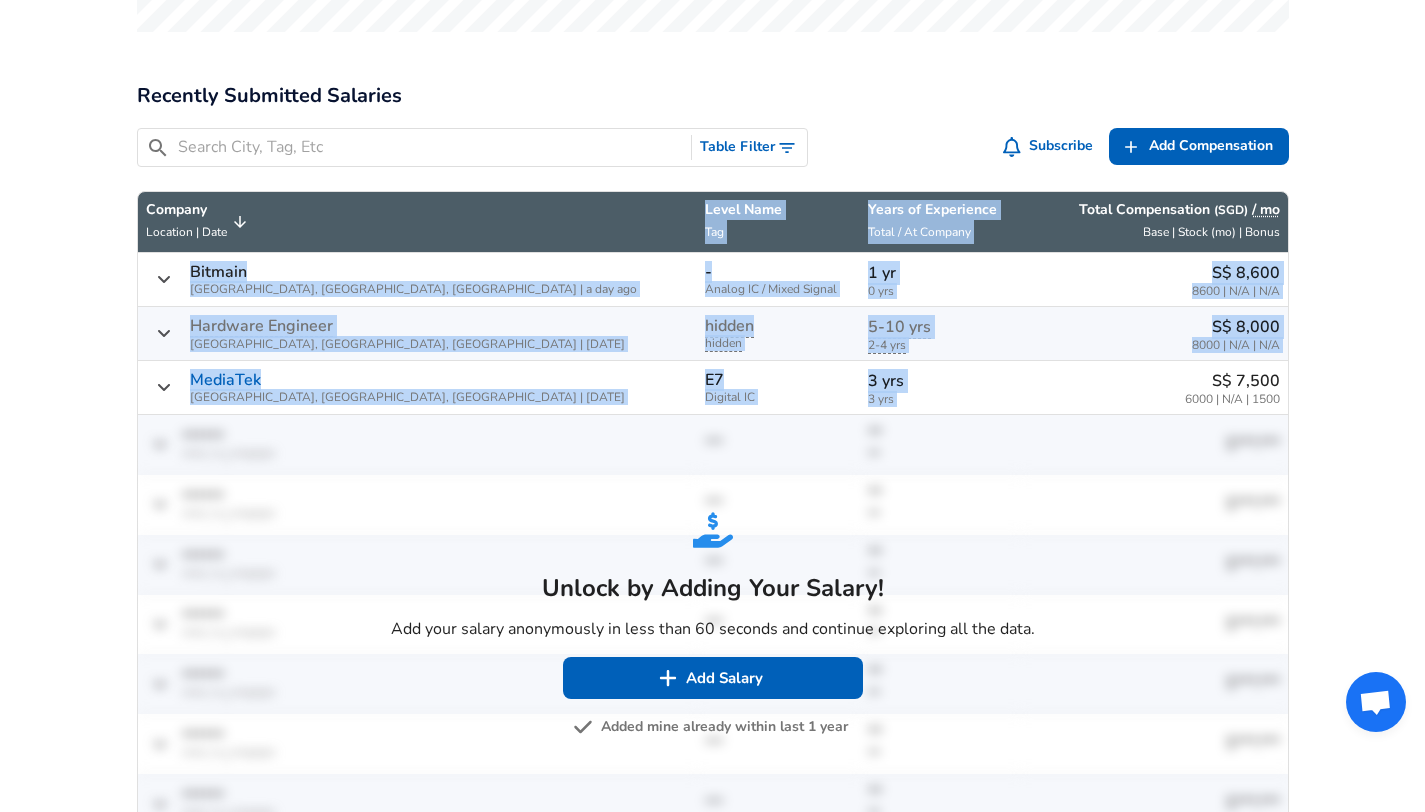 drag, startPoint x: 1176, startPoint y: 384, endPoint x: 1311, endPoint y: 380, distance: 135.05925 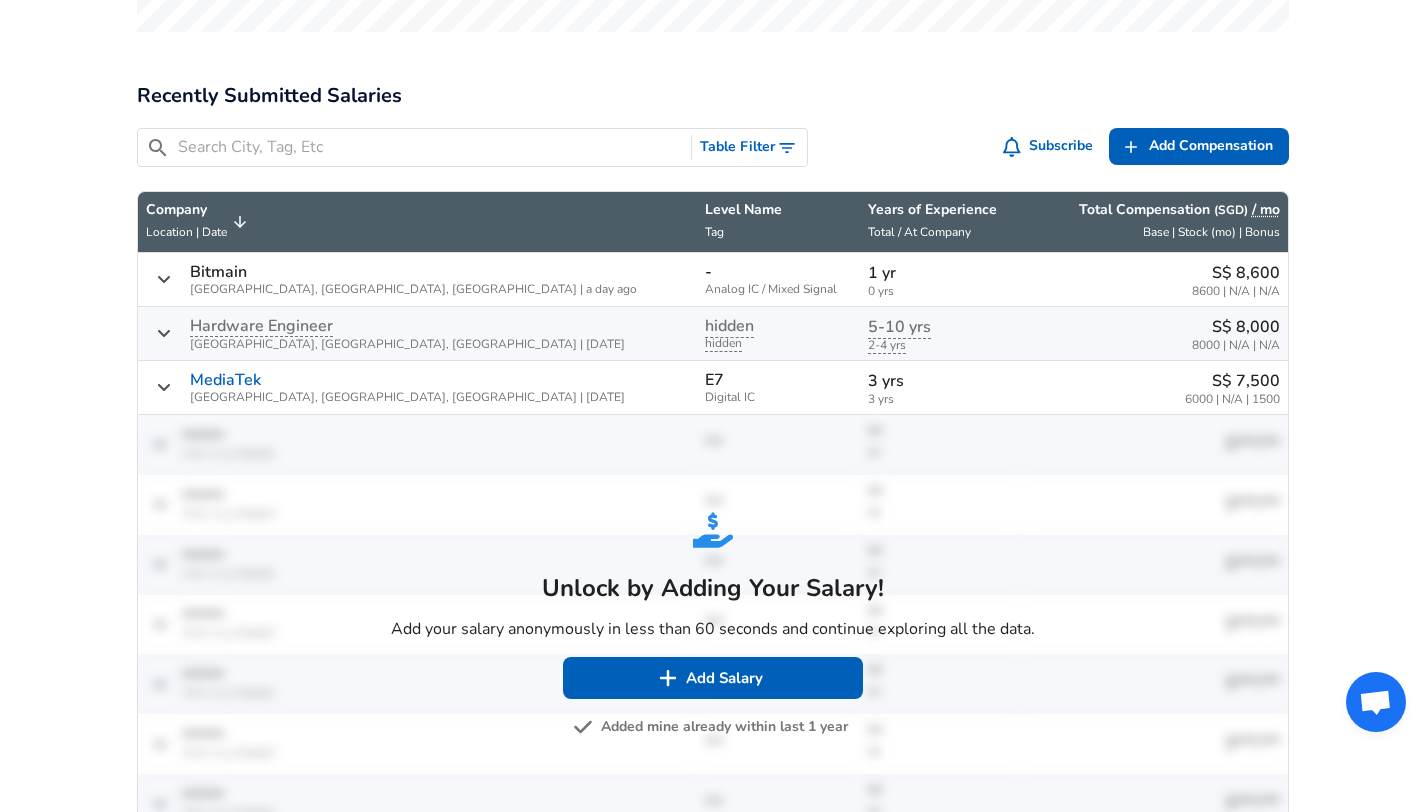 click 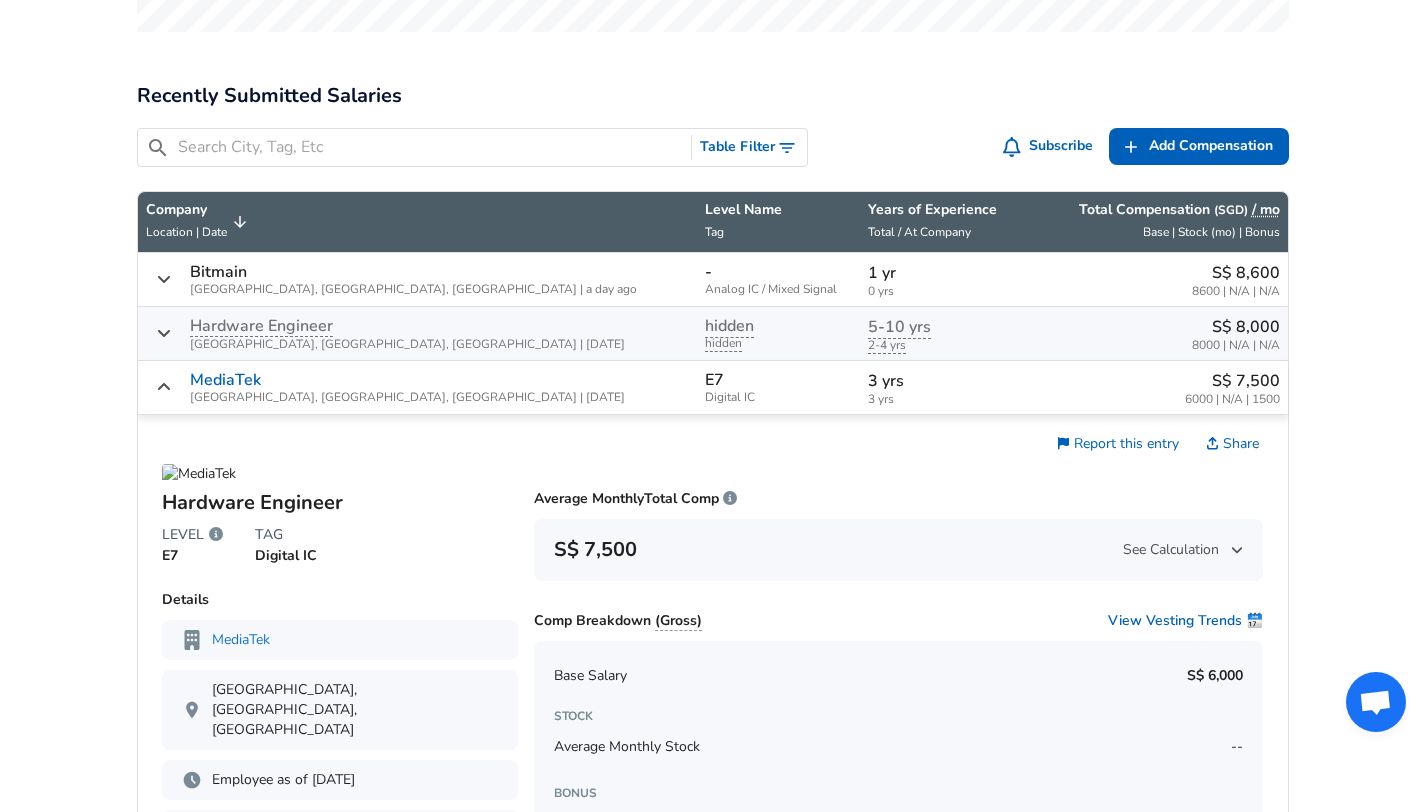 scroll, scrollTop: 911, scrollLeft: 0, axis: vertical 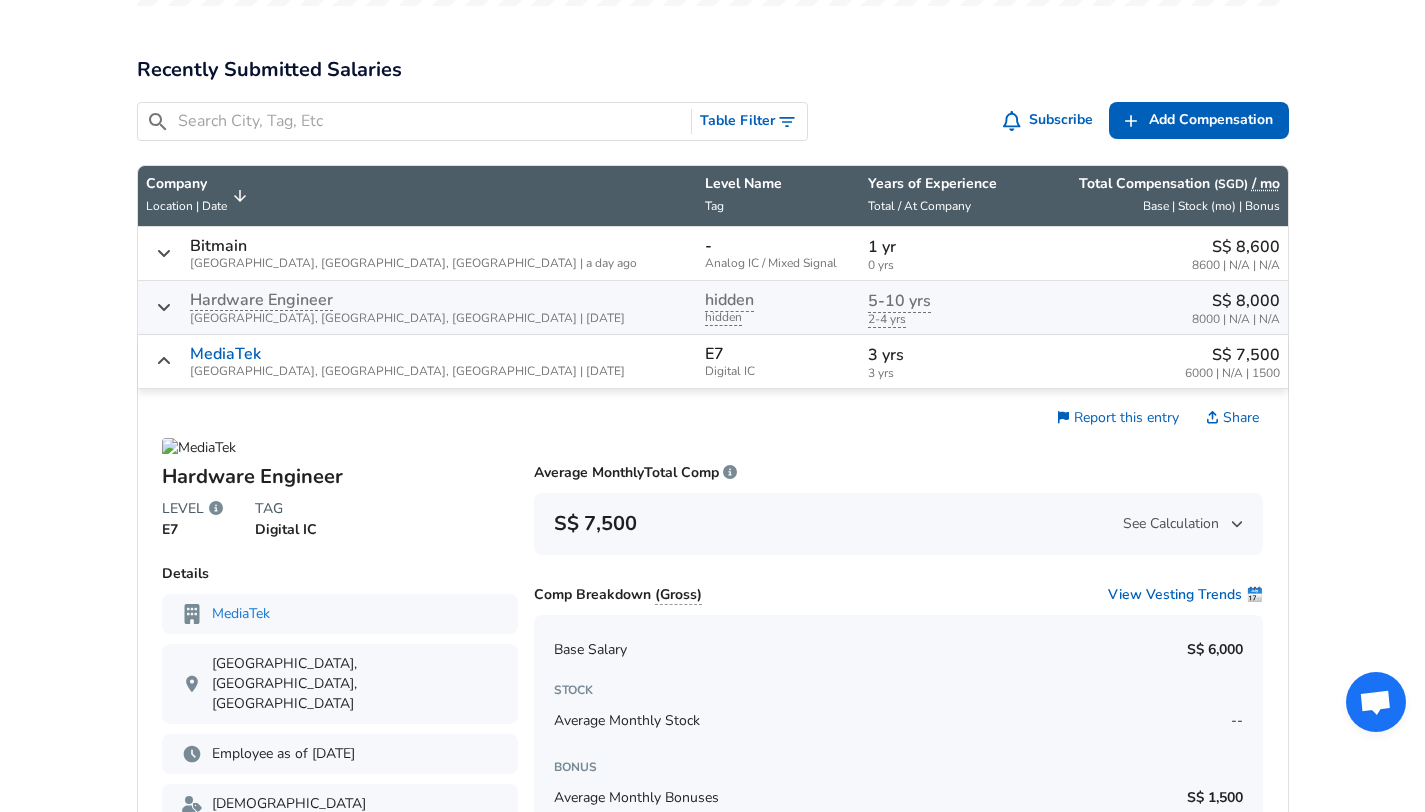 click on "S$ 7,500 See Calculation" at bounding box center [898, 524] 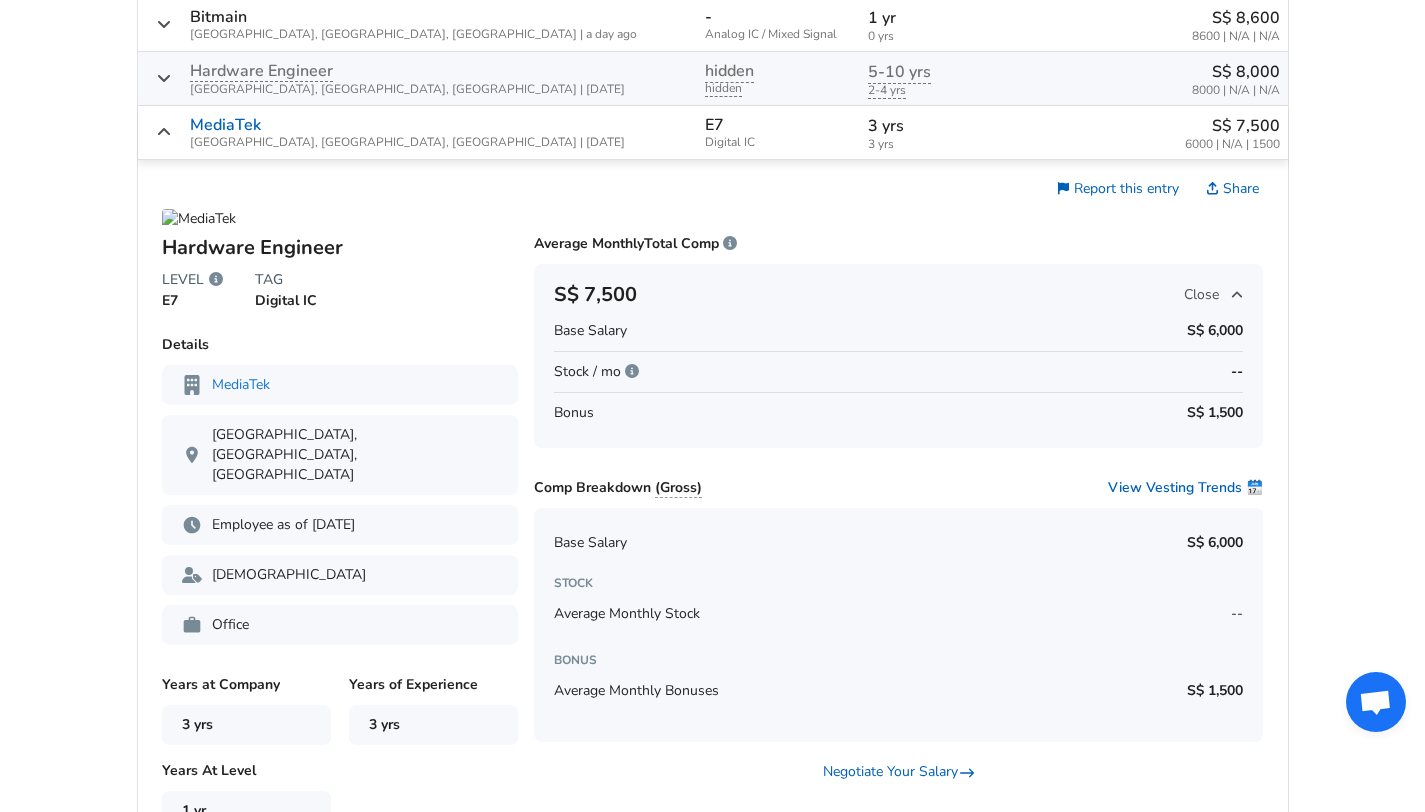 scroll, scrollTop: 1114, scrollLeft: 0, axis: vertical 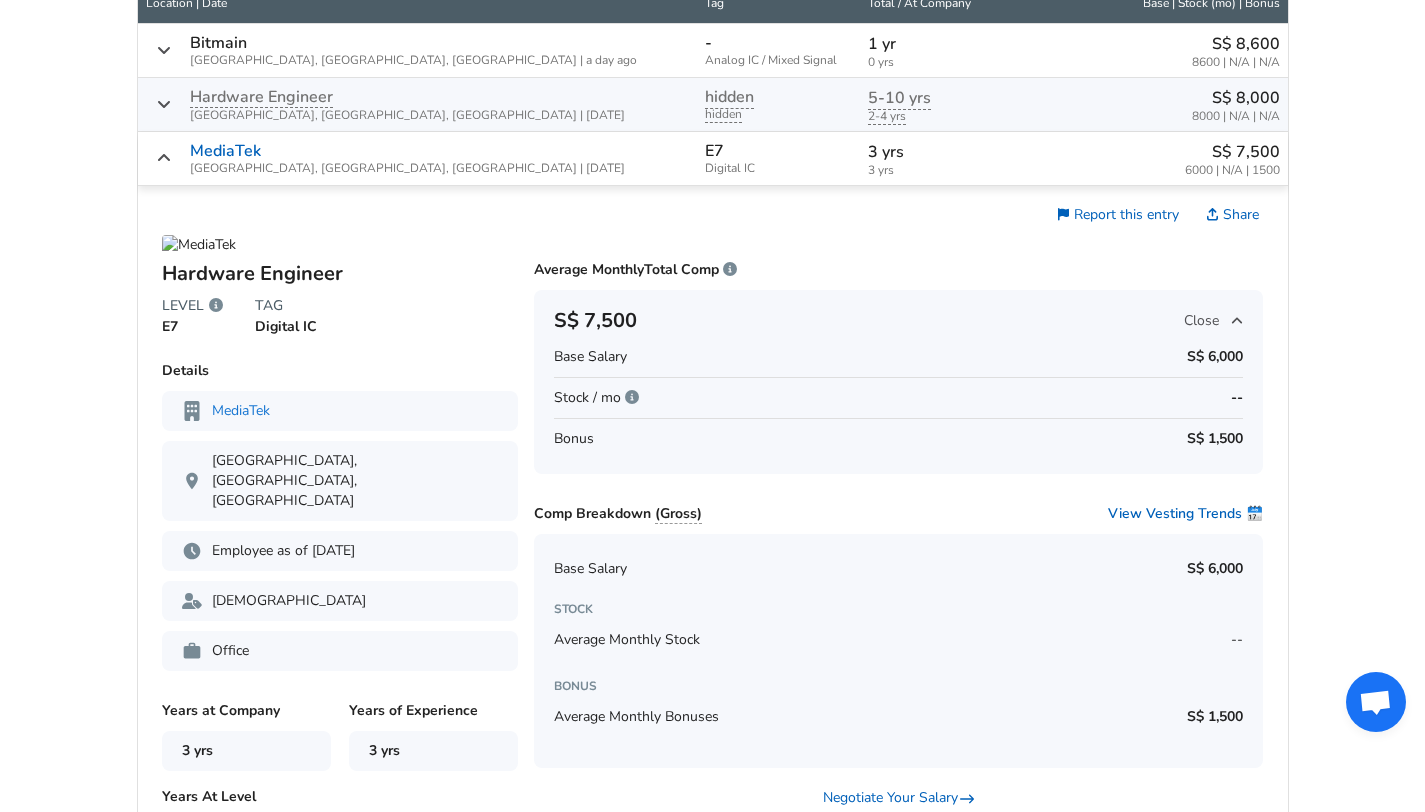 drag, startPoint x: 302, startPoint y: 514, endPoint x: 436, endPoint y: 533, distance: 135.34032 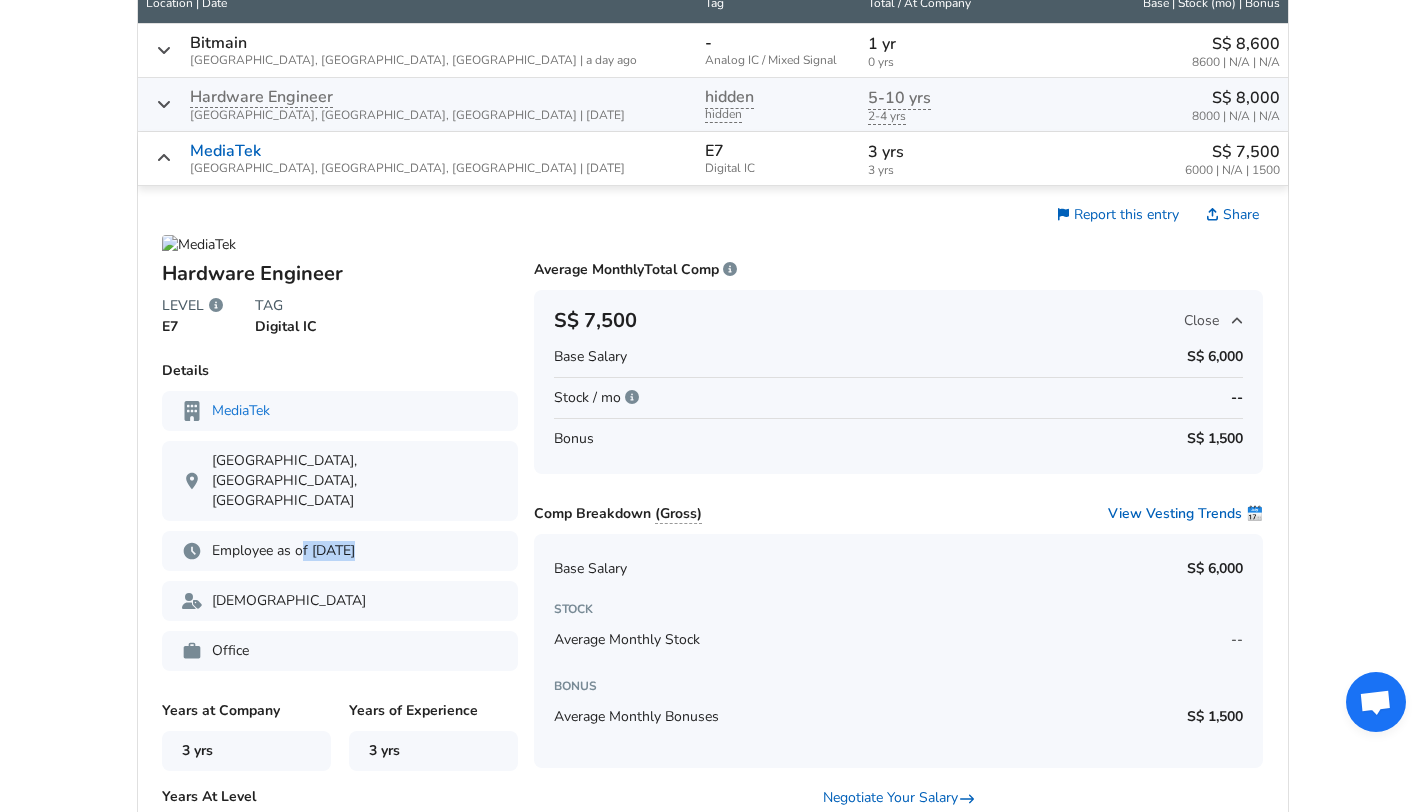 click on "Hardware Engineer LEVEL E7 TAG Digital IC Average  Monthly  Total Comp   S$ 7,500 Close Base Salary   S$ 6,000 Stock / mo     -- Bonus   S$ 1,500 Details MediaTek [GEOGRAPHIC_DATA], [GEOGRAPHIC_DATA], [GEOGRAPHIC_DATA] Employee as of   [DATE]   [DEMOGRAPHIC_DATA] Office Years at Company 3    yrs Years of Experience 3    yrs Years At Level 1    yr Demographics [DEMOGRAPHIC_DATA] Asian Bachelors degree" at bounding box center [332, 634] 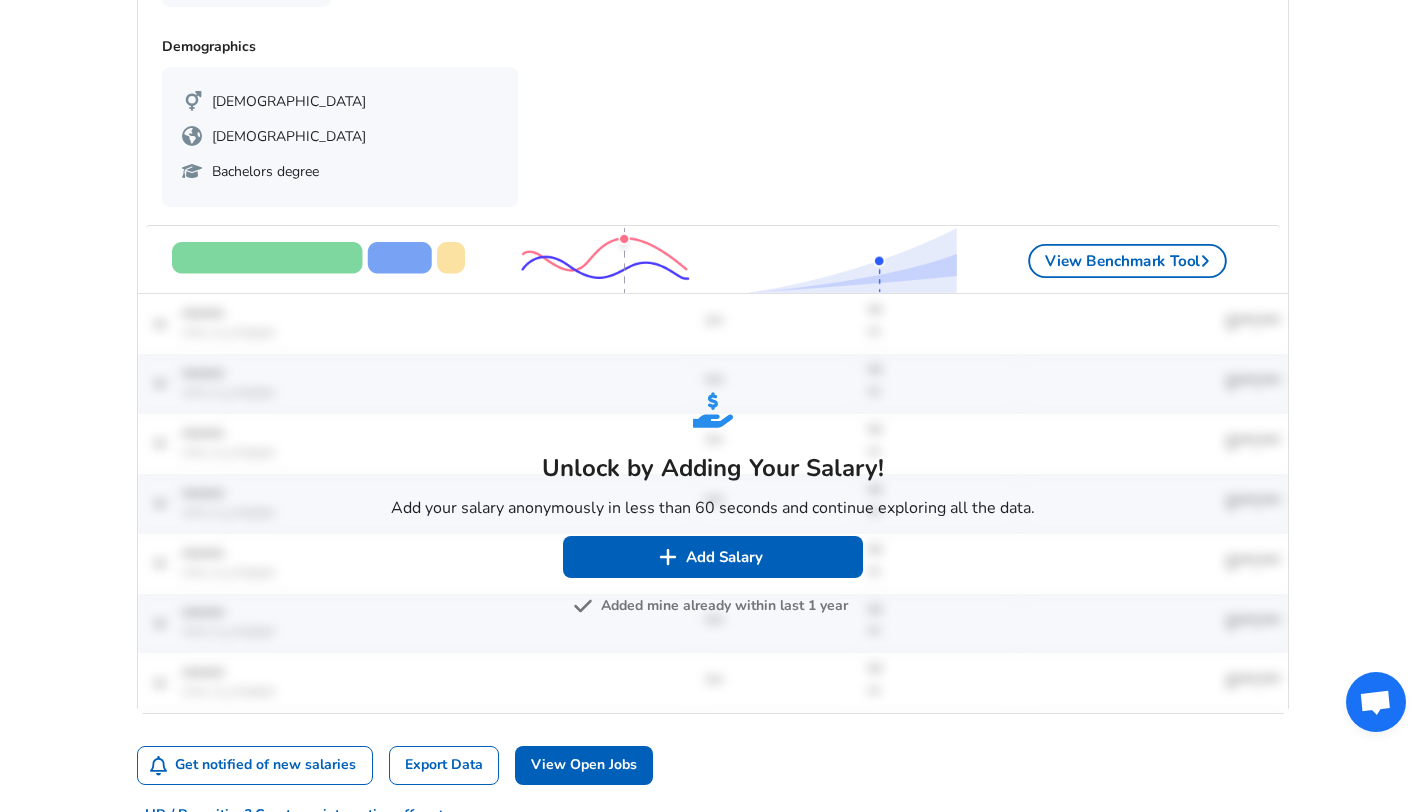 scroll, scrollTop: 1680, scrollLeft: 0, axis: vertical 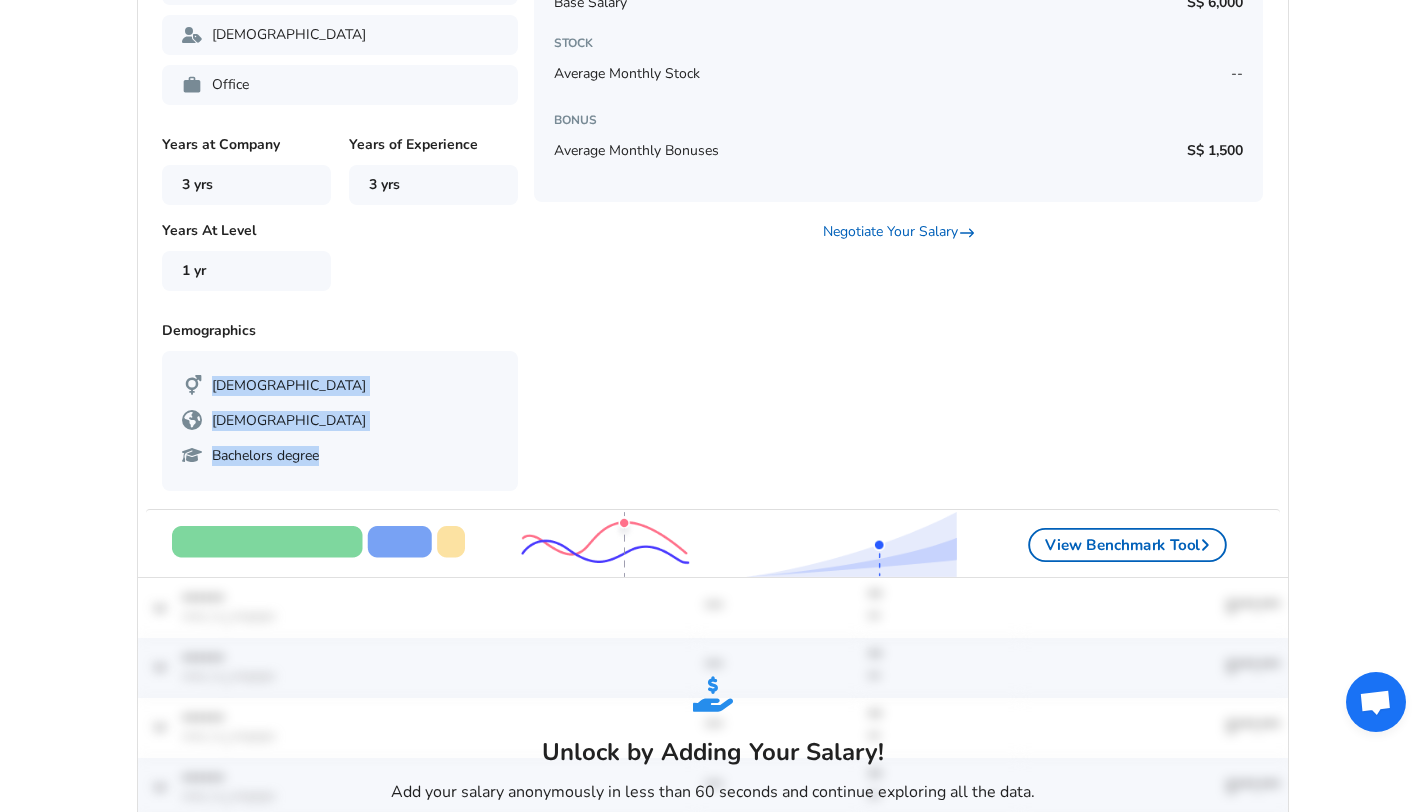 drag, startPoint x: 401, startPoint y: 422, endPoint x: 180, endPoint y: 319, distance: 243.8237 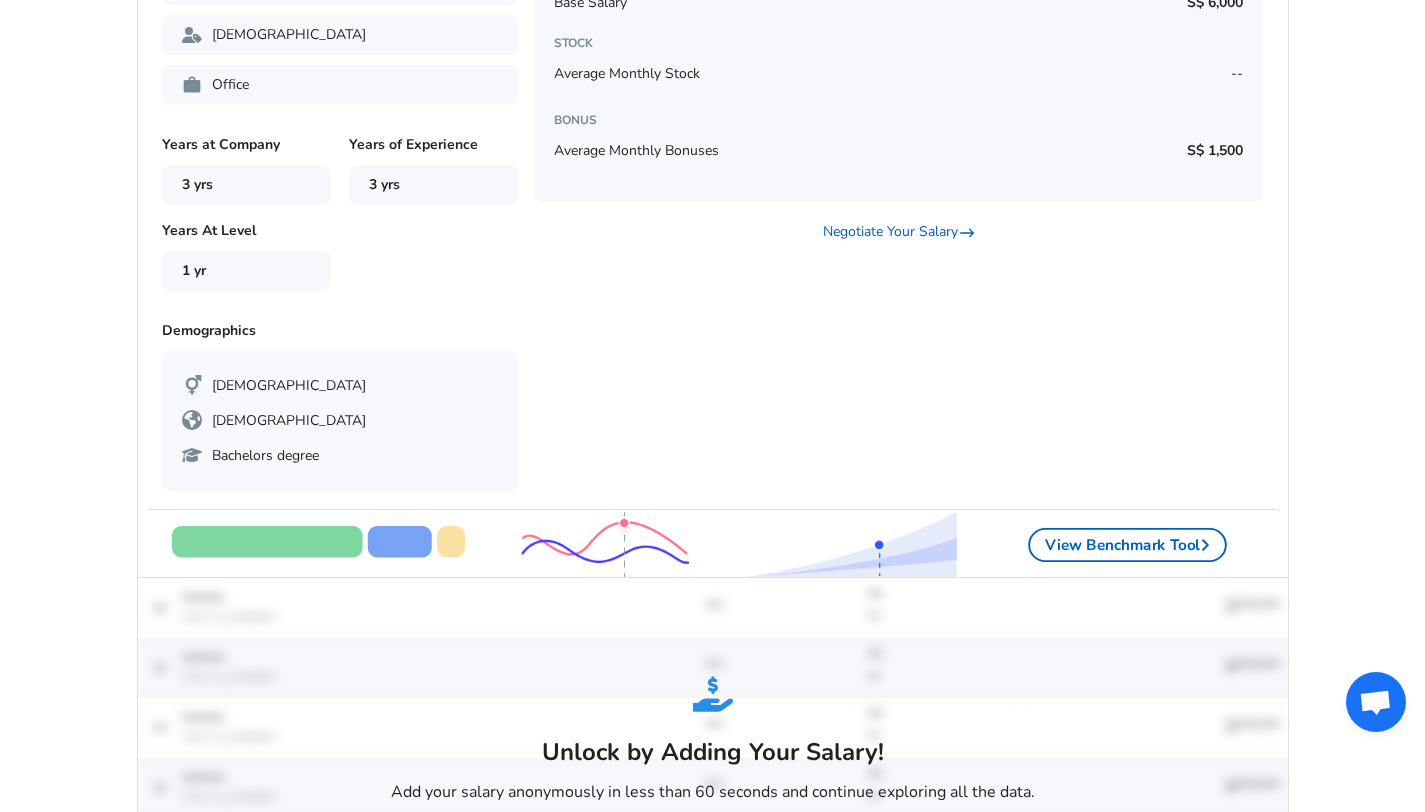 click on "[DEMOGRAPHIC_DATA] Asian Bachelors degree" at bounding box center [340, 421] 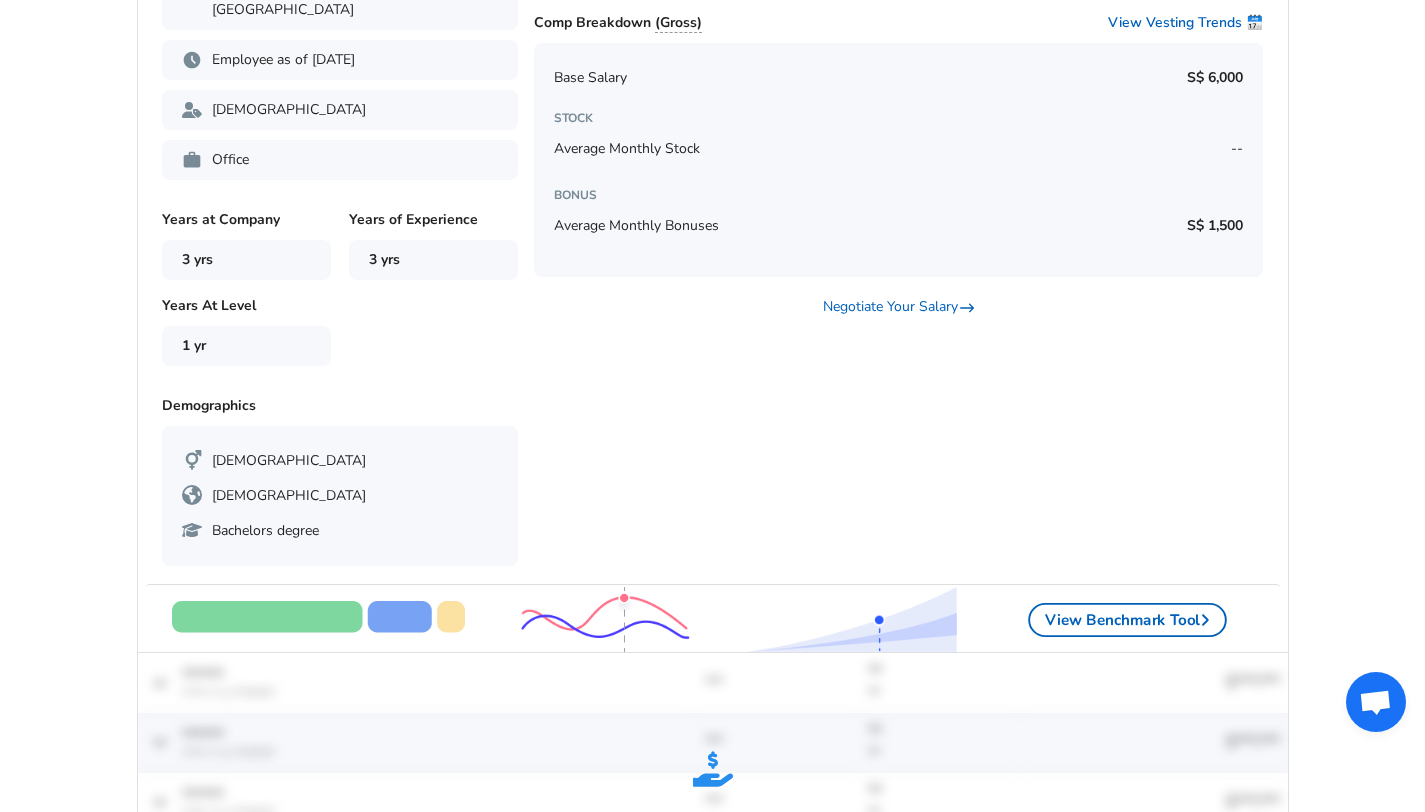 scroll, scrollTop: 1502, scrollLeft: 0, axis: vertical 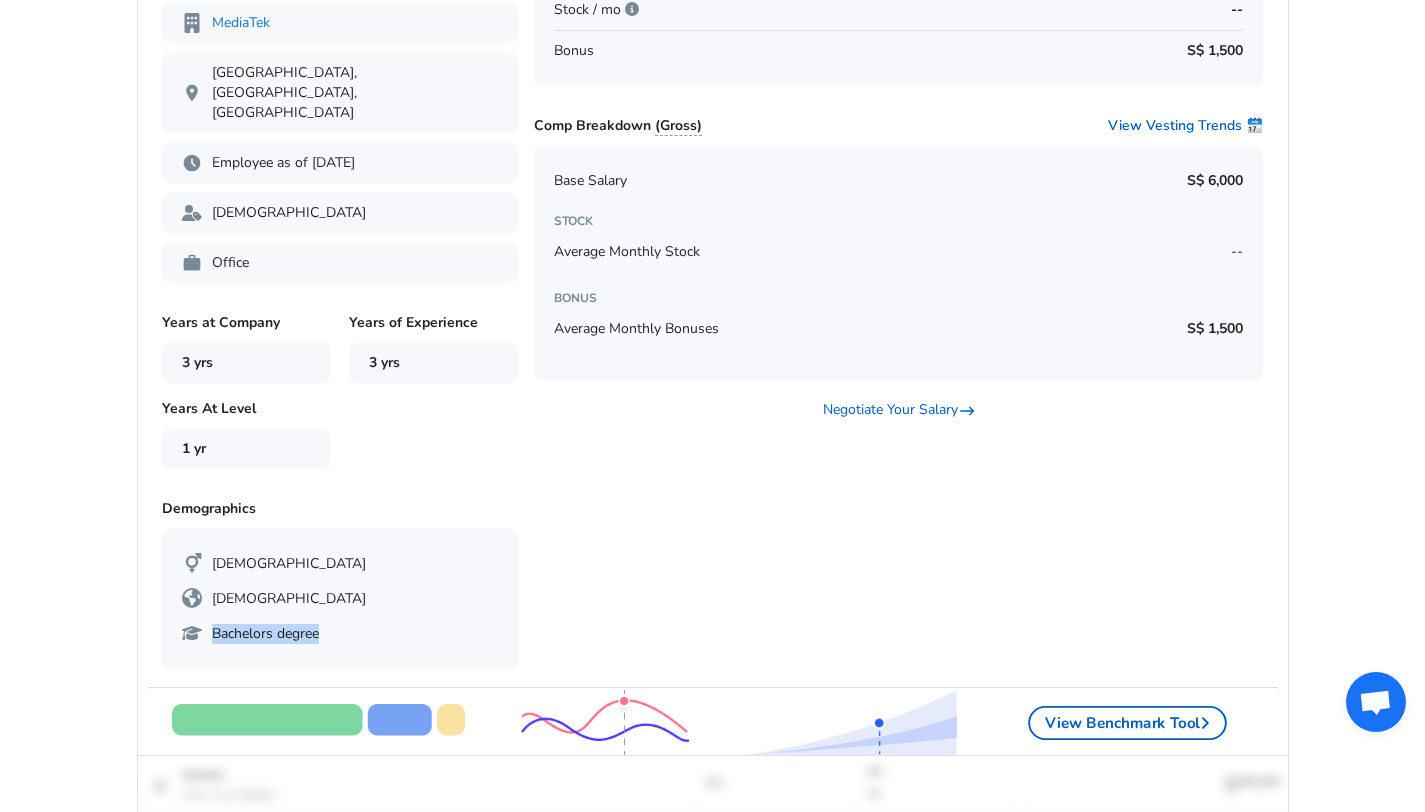 drag, startPoint x: 341, startPoint y: 595, endPoint x: 199, endPoint y: 602, distance: 142.17242 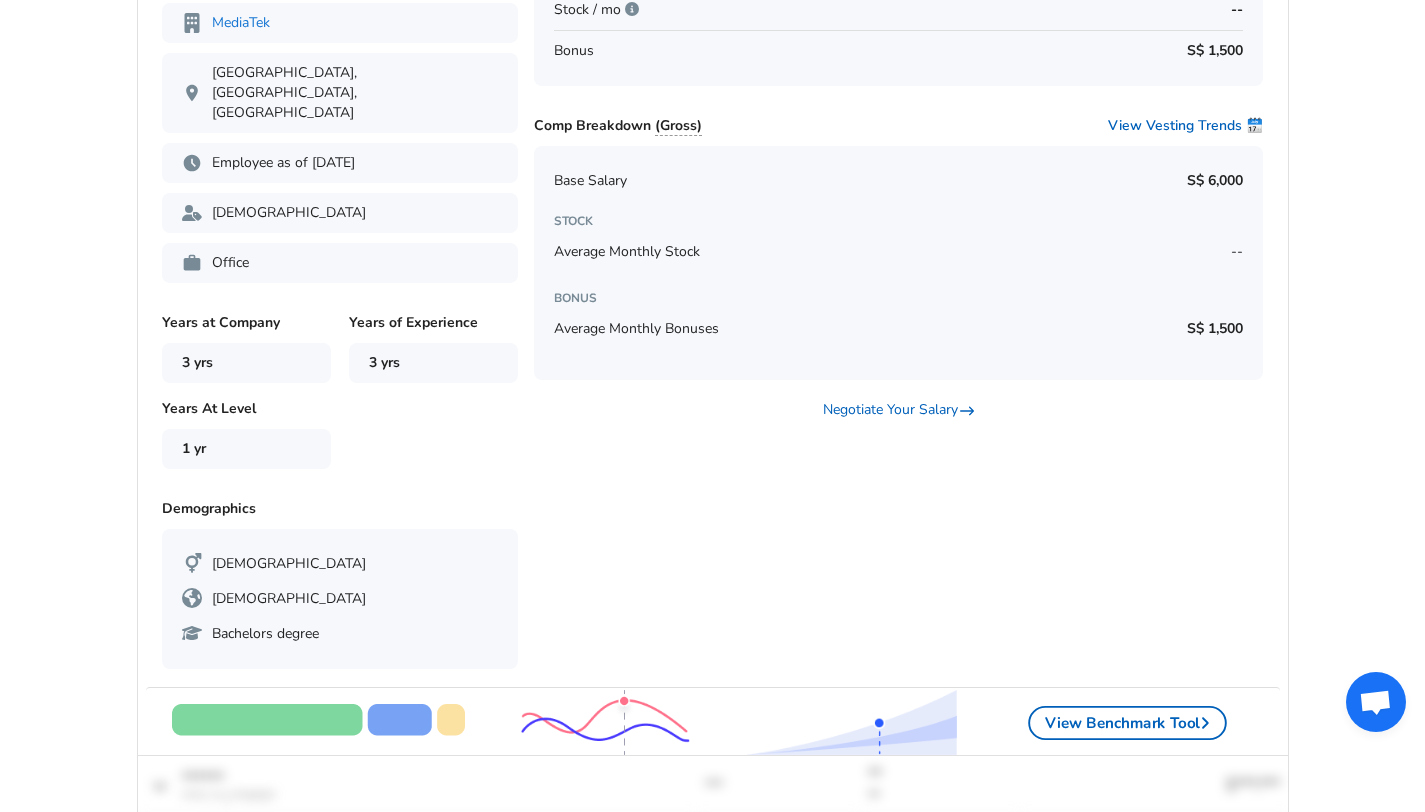 click on "Report this entry Share Average   Monthly  Total Comp   S$ 7,500 Close Base Salary   S$ 6,000 Stock / mo   --  Bonus   S$ 1,500 Comp Breakdown   ( Gross ) View Vesting Trends 🗓️ Base Salary S$ 6,000 STOCK Average Monthly Stock  -- BONUS Average   Monthly   Bonuses   S$ 1,500 Negotiate Your Salary" at bounding box center [890, 246] 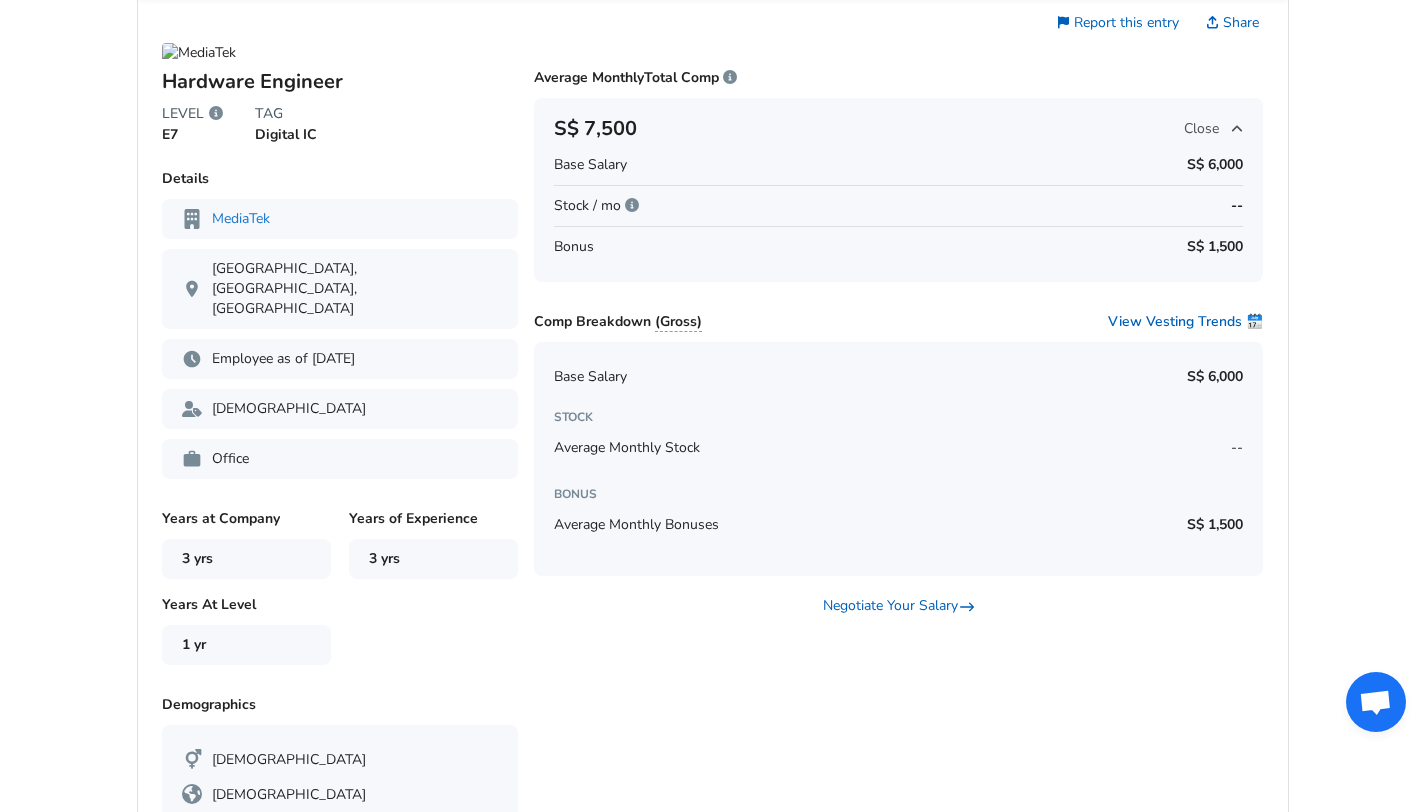 scroll, scrollTop: 1596, scrollLeft: 0, axis: vertical 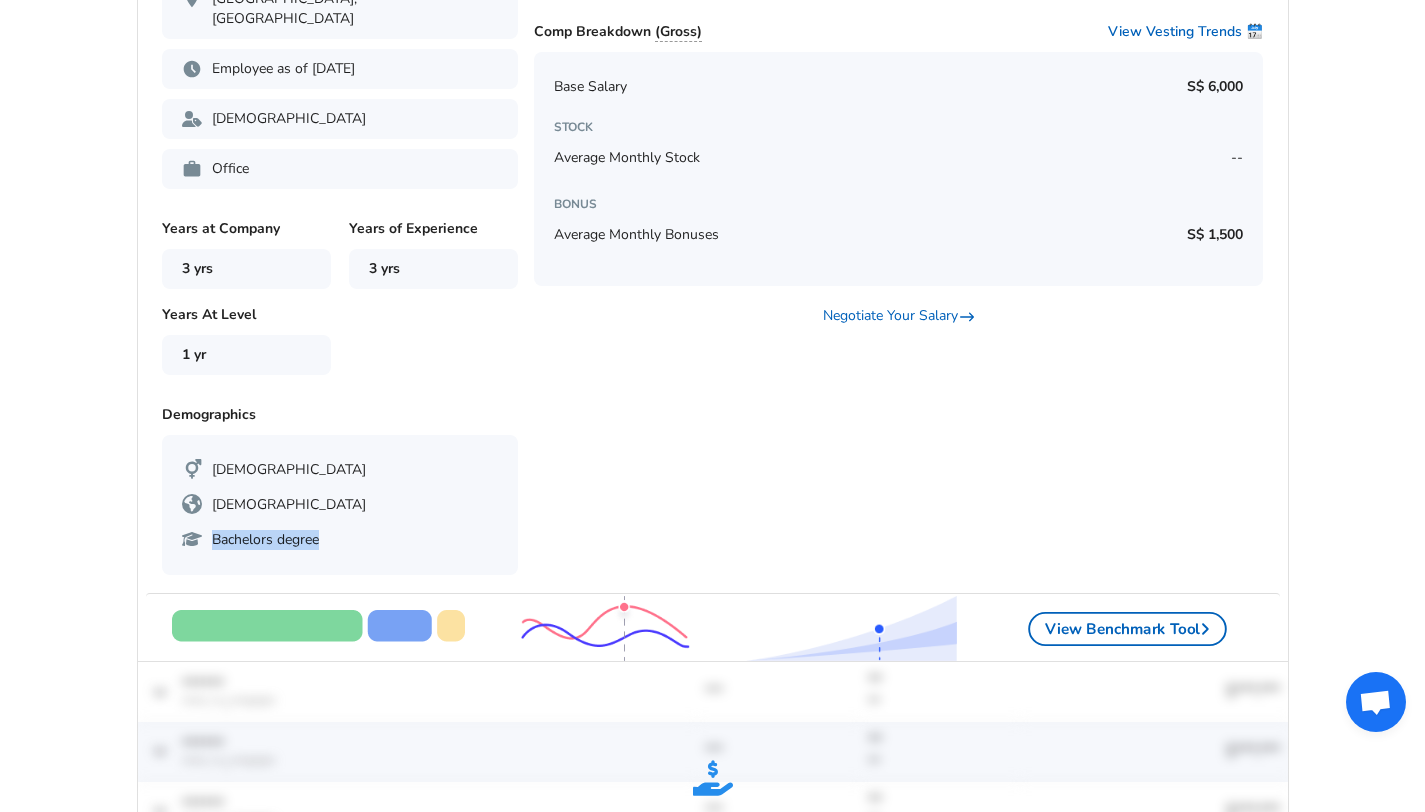 drag, startPoint x: 390, startPoint y: 497, endPoint x: 160, endPoint y: 492, distance: 230.05434 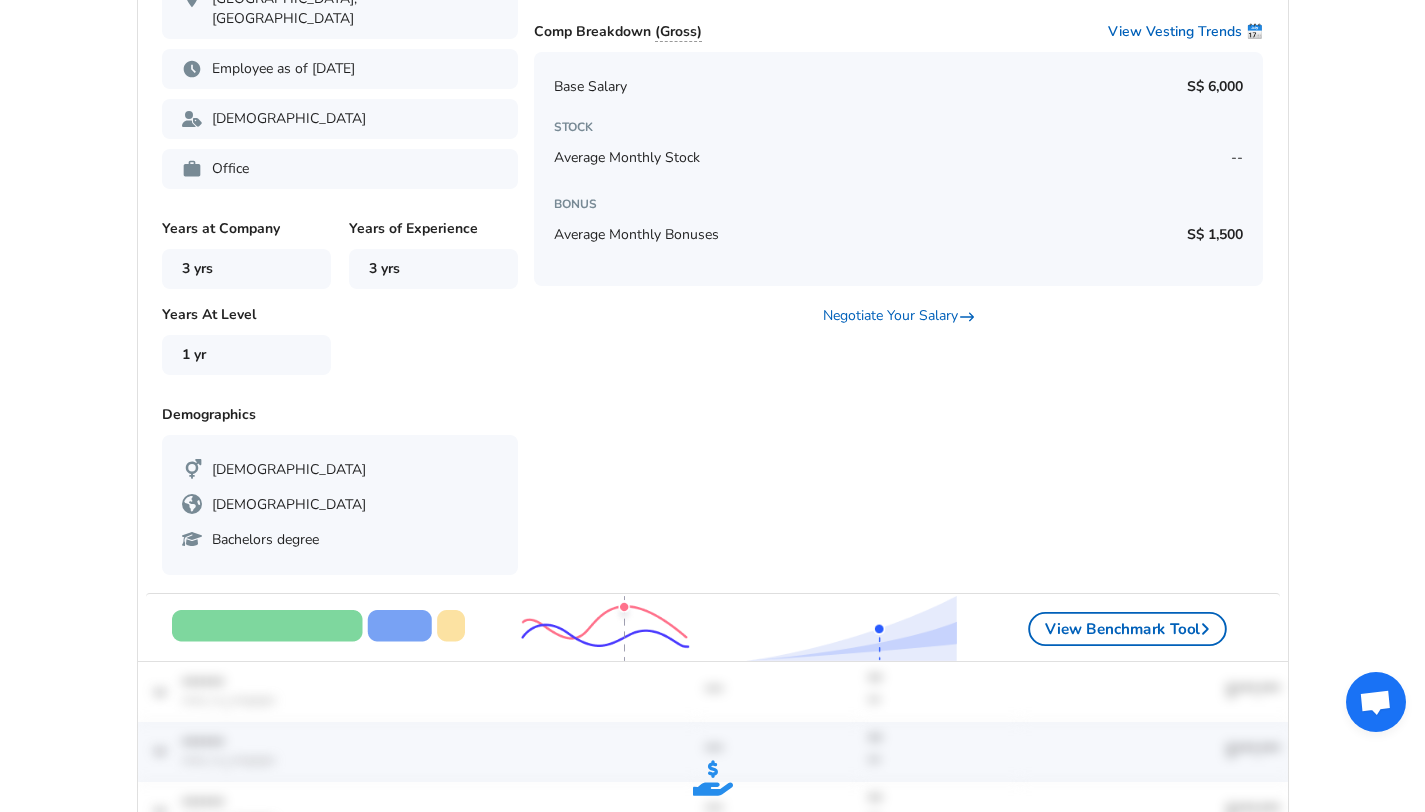 click on "Hardware Engineer LEVEL E7 TAG Digital IC Average  Monthly  Total Comp   S$ 7,500 Close Base Salary   S$ 6,000 Stock / mo     -- Bonus   S$ 1,500 Details MediaTek [GEOGRAPHIC_DATA], [GEOGRAPHIC_DATA], [GEOGRAPHIC_DATA] Employee as of   [DATE]   [DEMOGRAPHIC_DATA] Office Years at Company 3    yrs Years of Experience 3    yrs Years At Level 1    yr Demographics [DEMOGRAPHIC_DATA] Asian Bachelors degree" at bounding box center (332, 152) 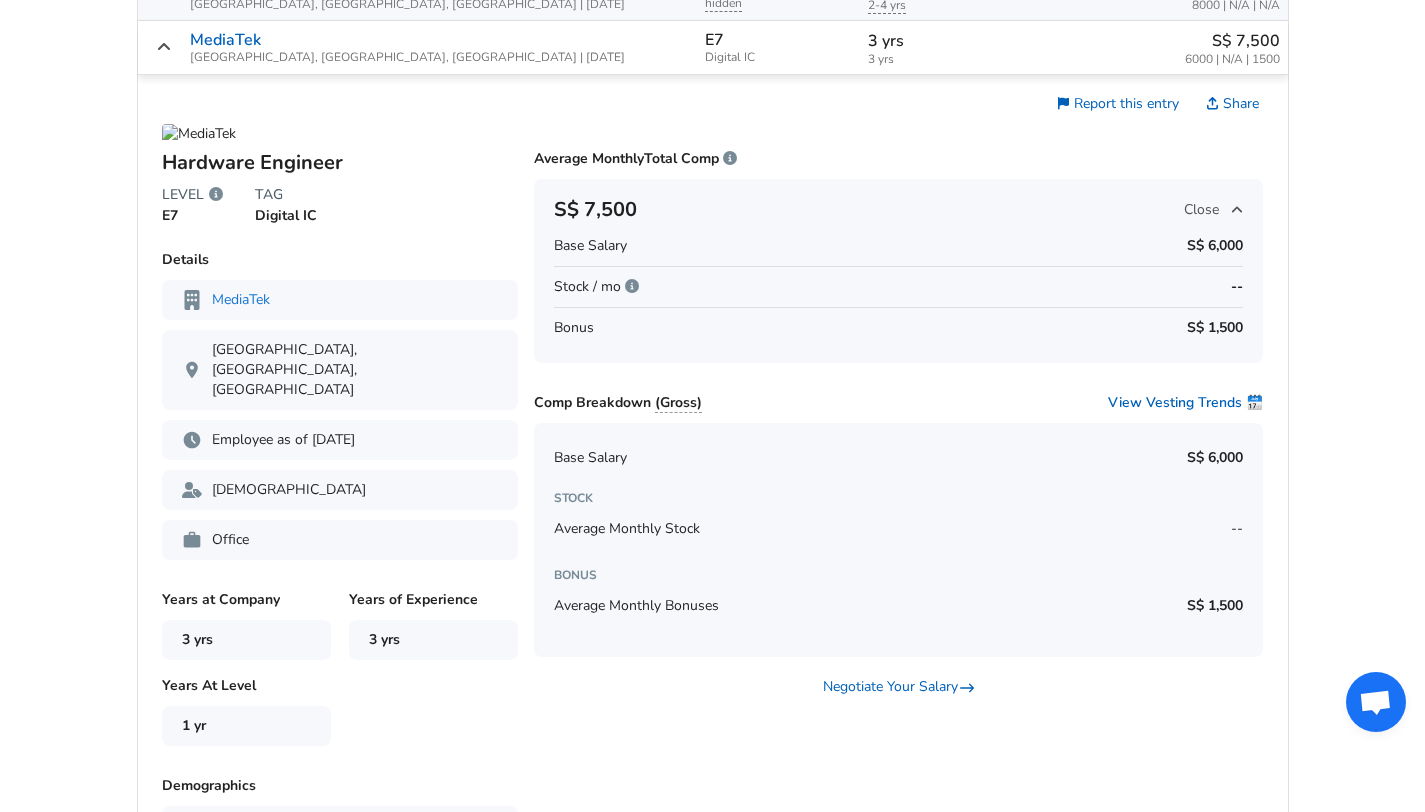 scroll, scrollTop: 993, scrollLeft: 0, axis: vertical 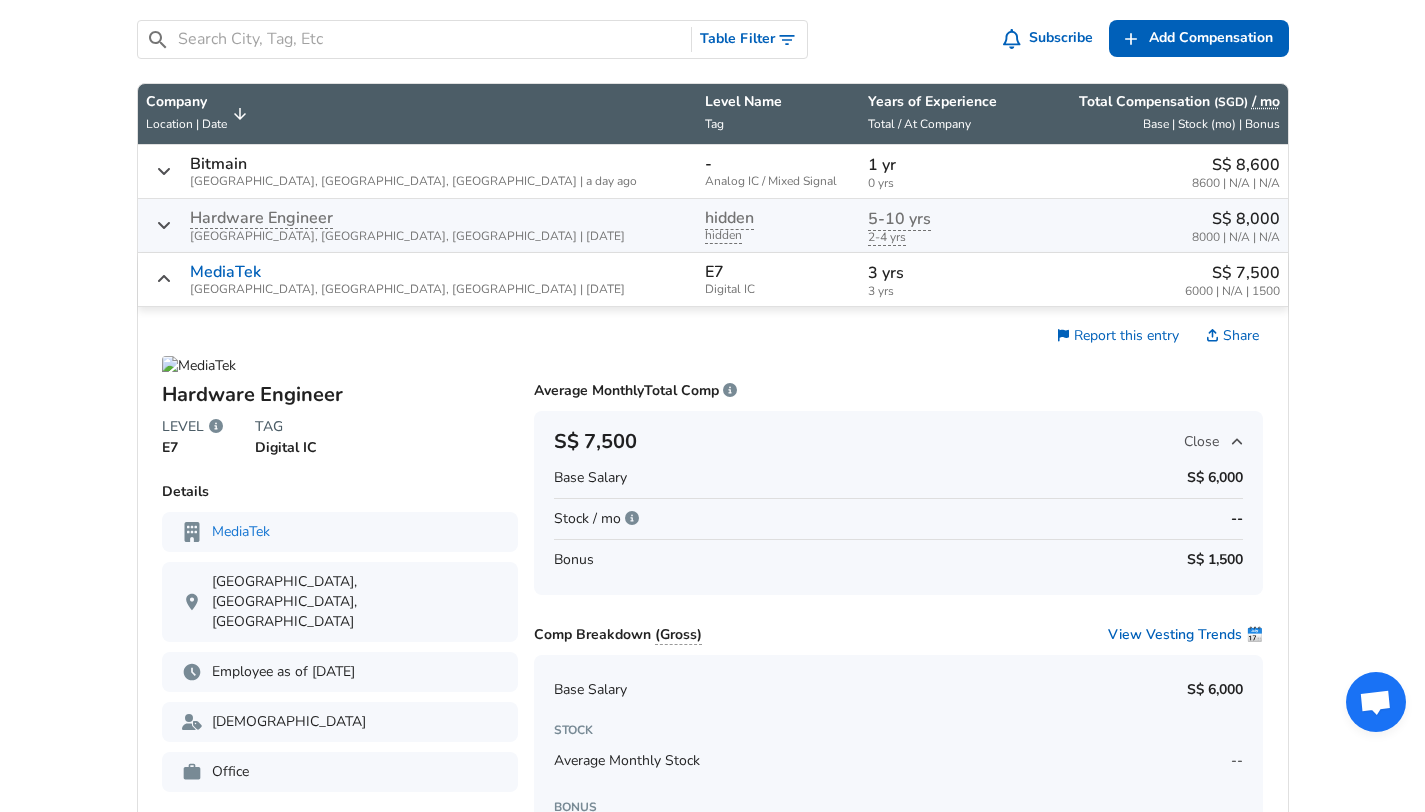 click on "8000   |   N/A   |   N/A" at bounding box center [1236, 237] 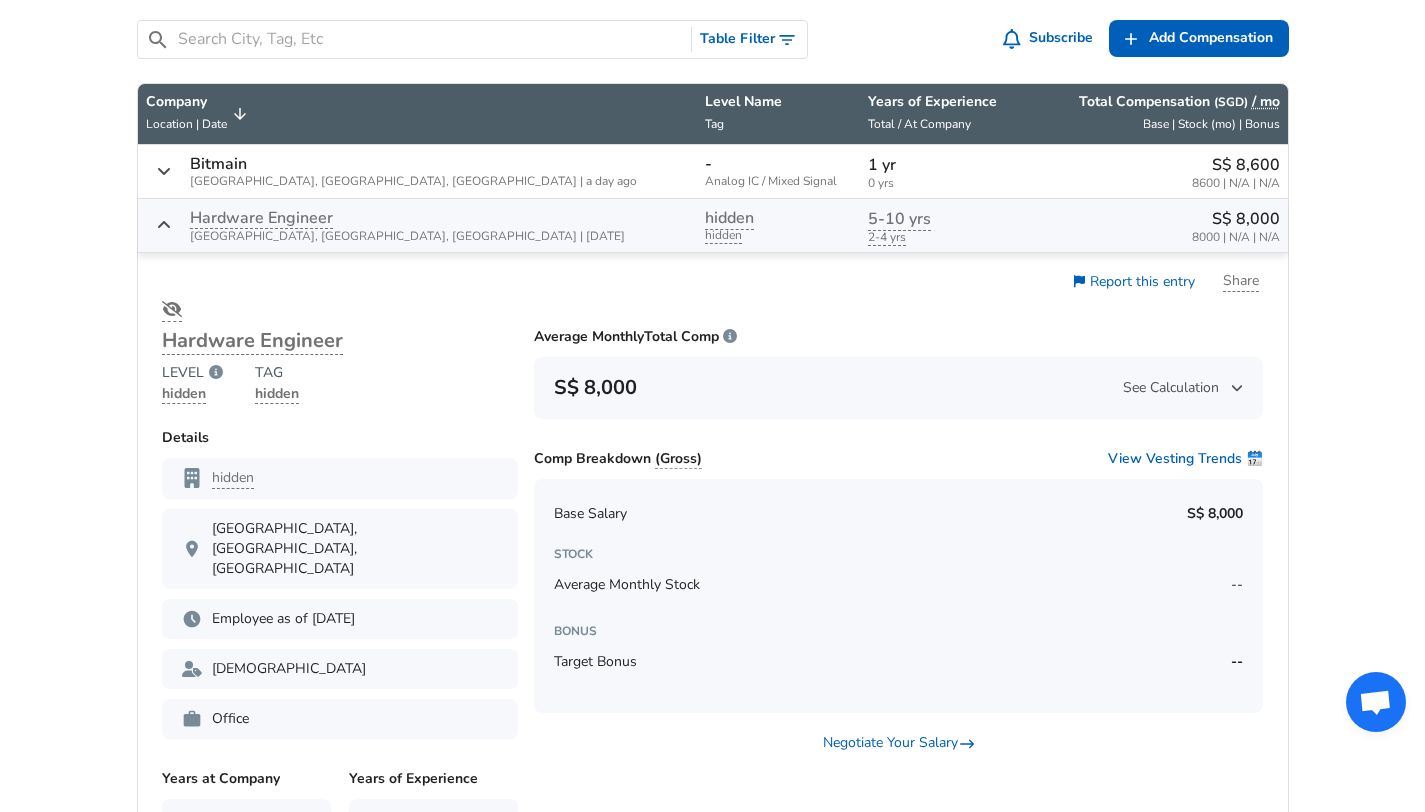 click on "8000   |   N/A   |   N/A" at bounding box center (1236, 237) 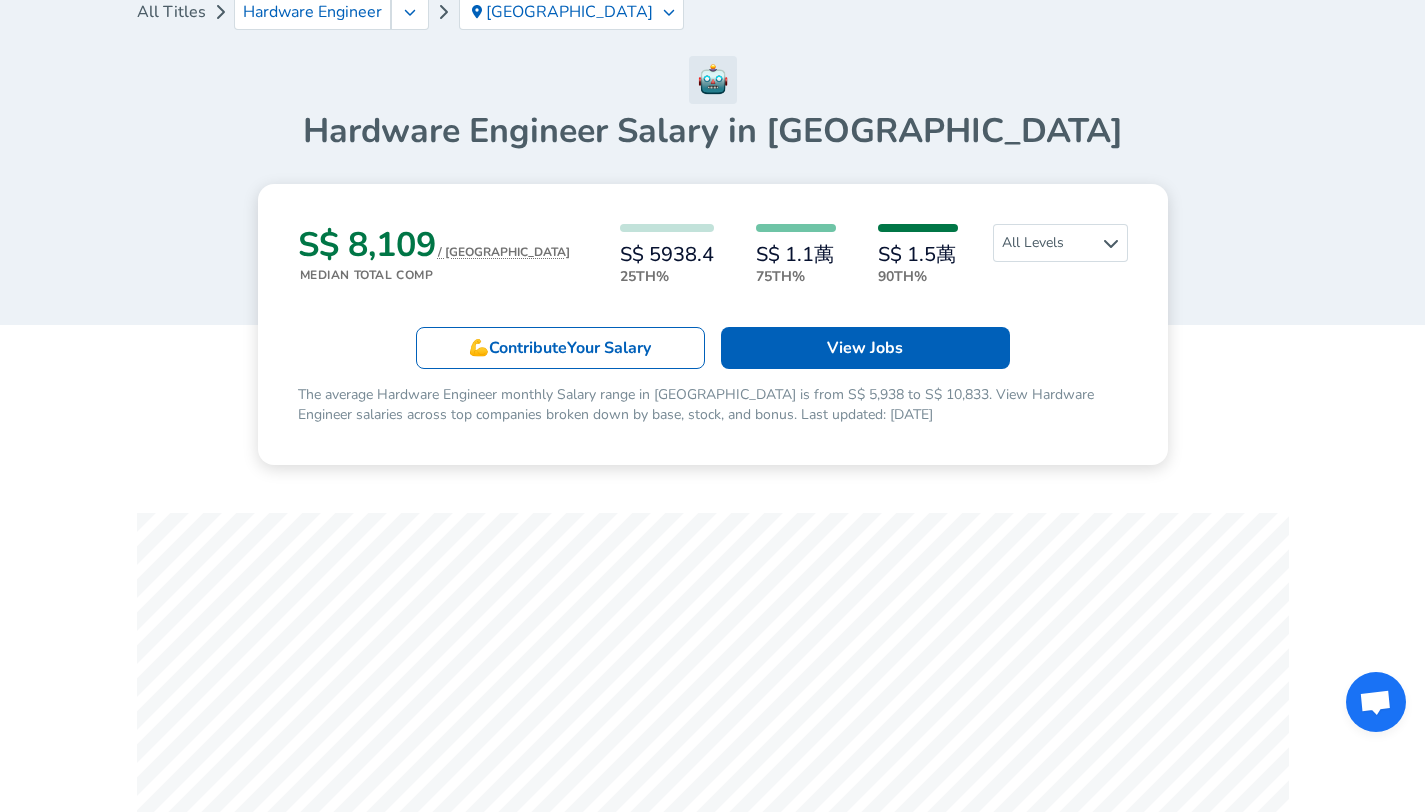 scroll, scrollTop: 0, scrollLeft: 0, axis: both 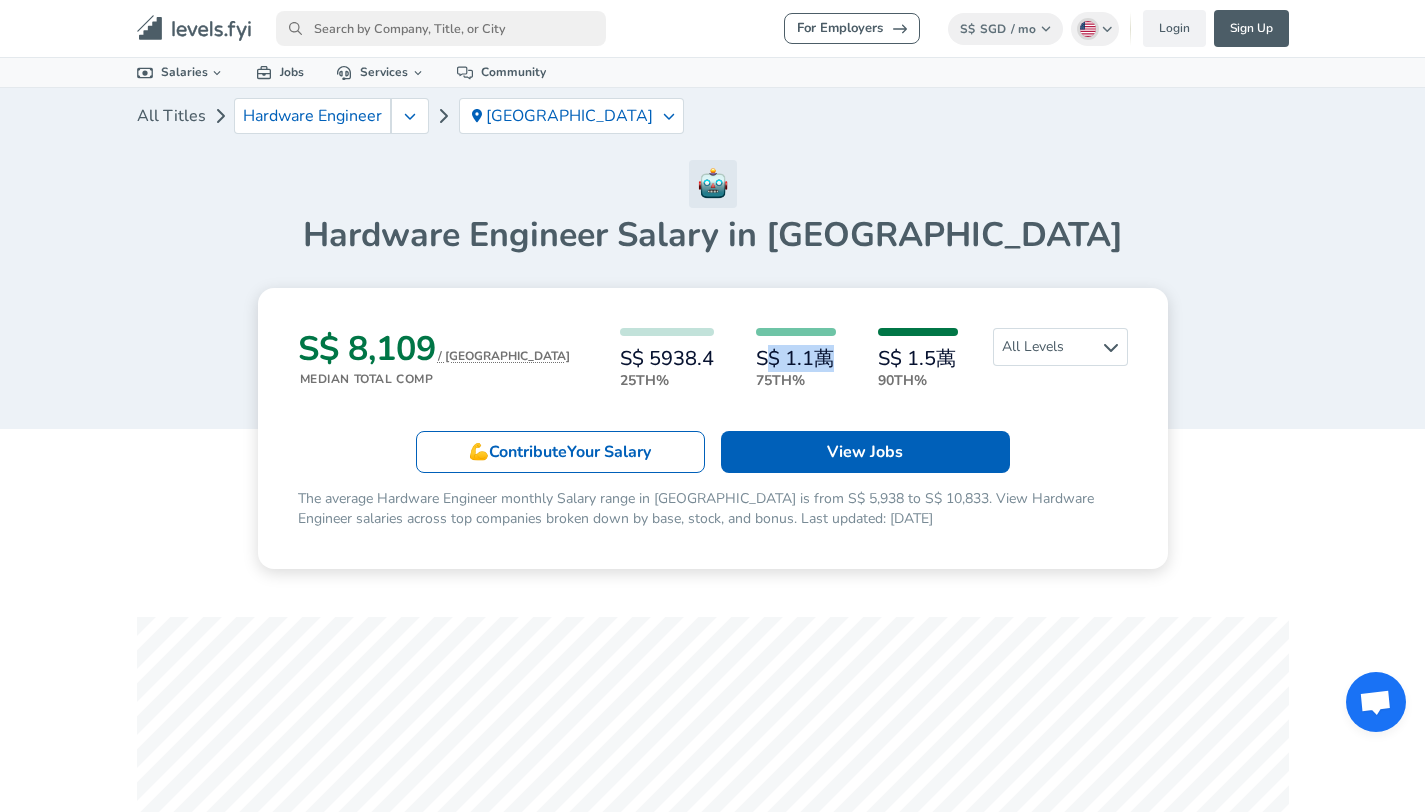 drag, startPoint x: 718, startPoint y: 358, endPoint x: 851, endPoint y: 366, distance: 133.24039 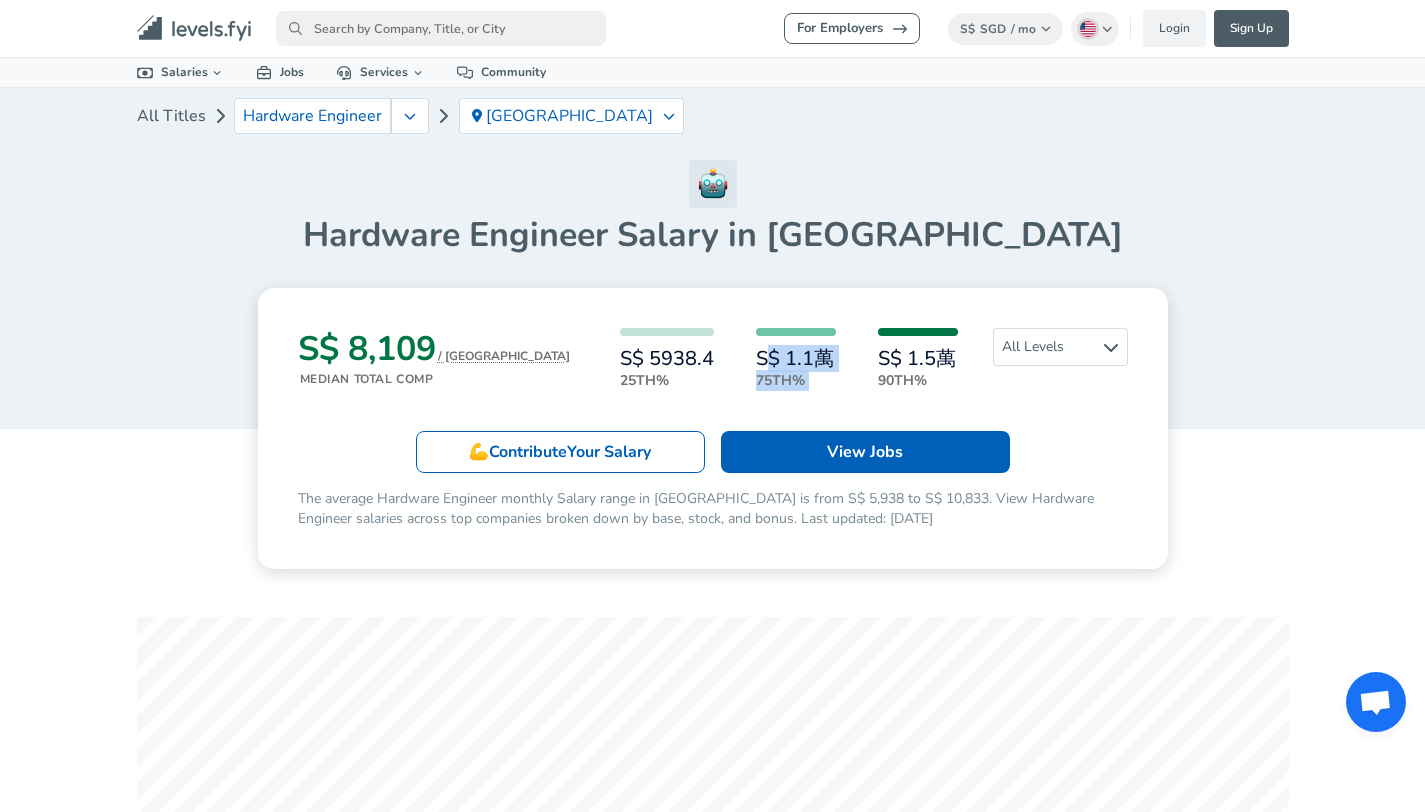 click on "S$ 5938.4 25th% S$ 1.1萬 75th% S$ 1.5萬 90th%" at bounding box center [789, 359] 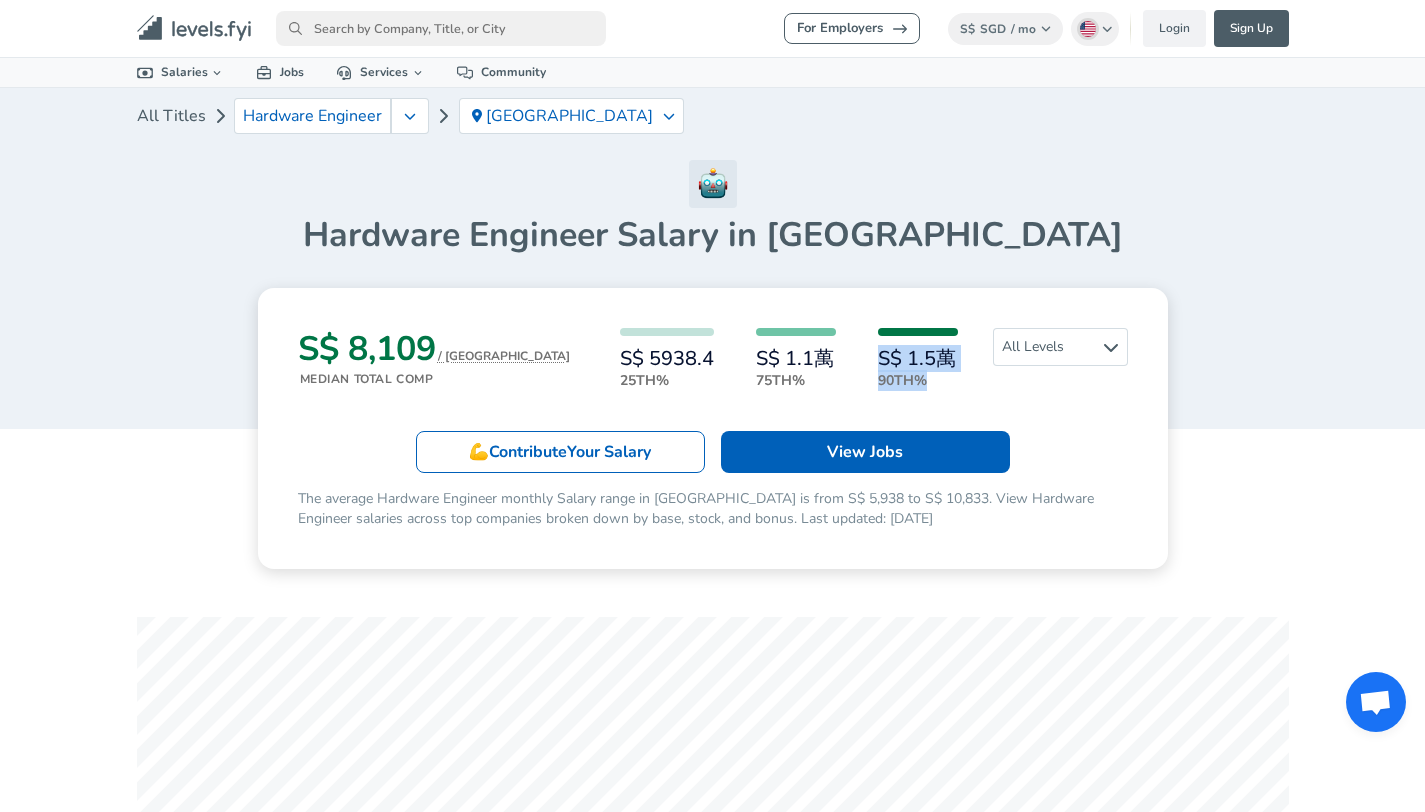 drag, startPoint x: 851, startPoint y: 368, endPoint x: 979, endPoint y: 385, distance: 129.12398 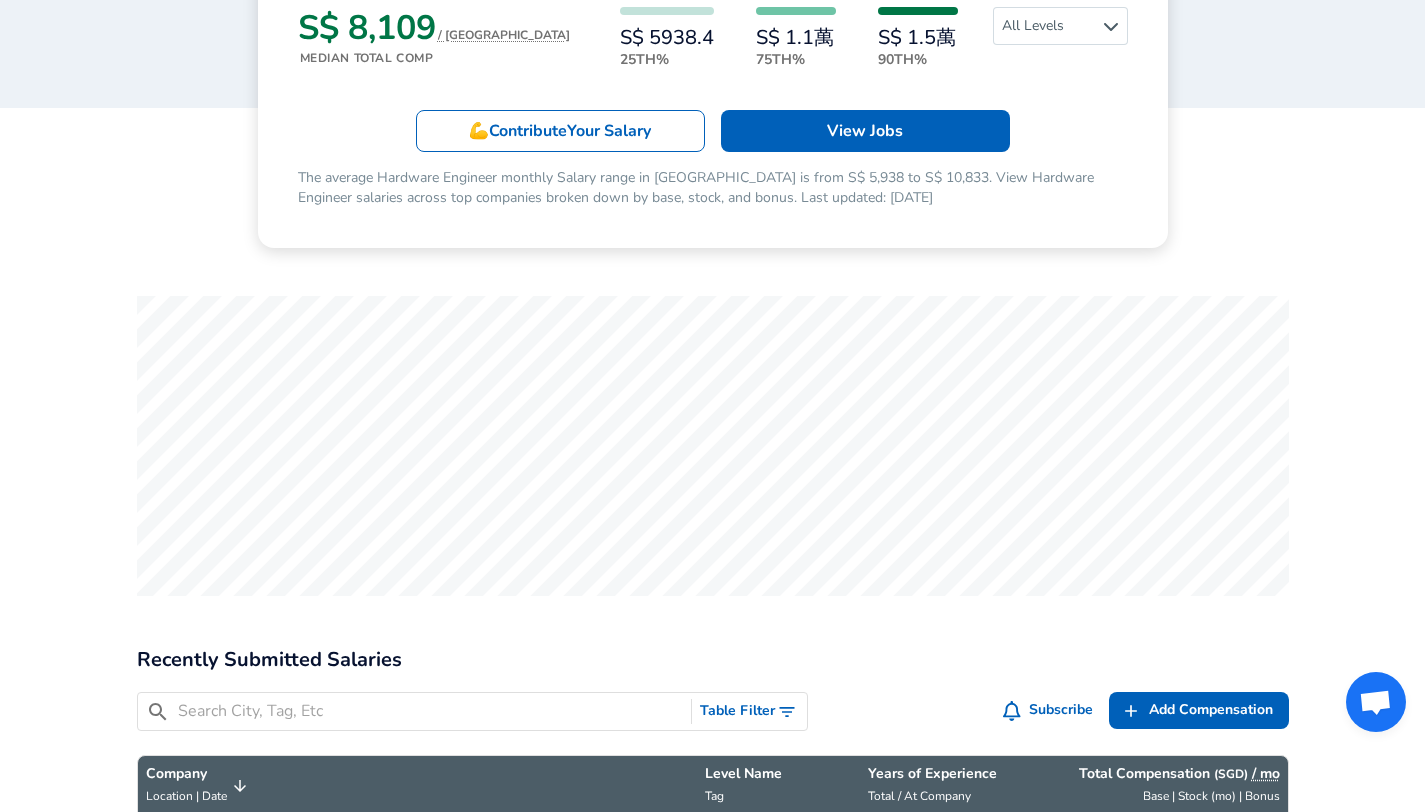 scroll, scrollTop: 76, scrollLeft: 0, axis: vertical 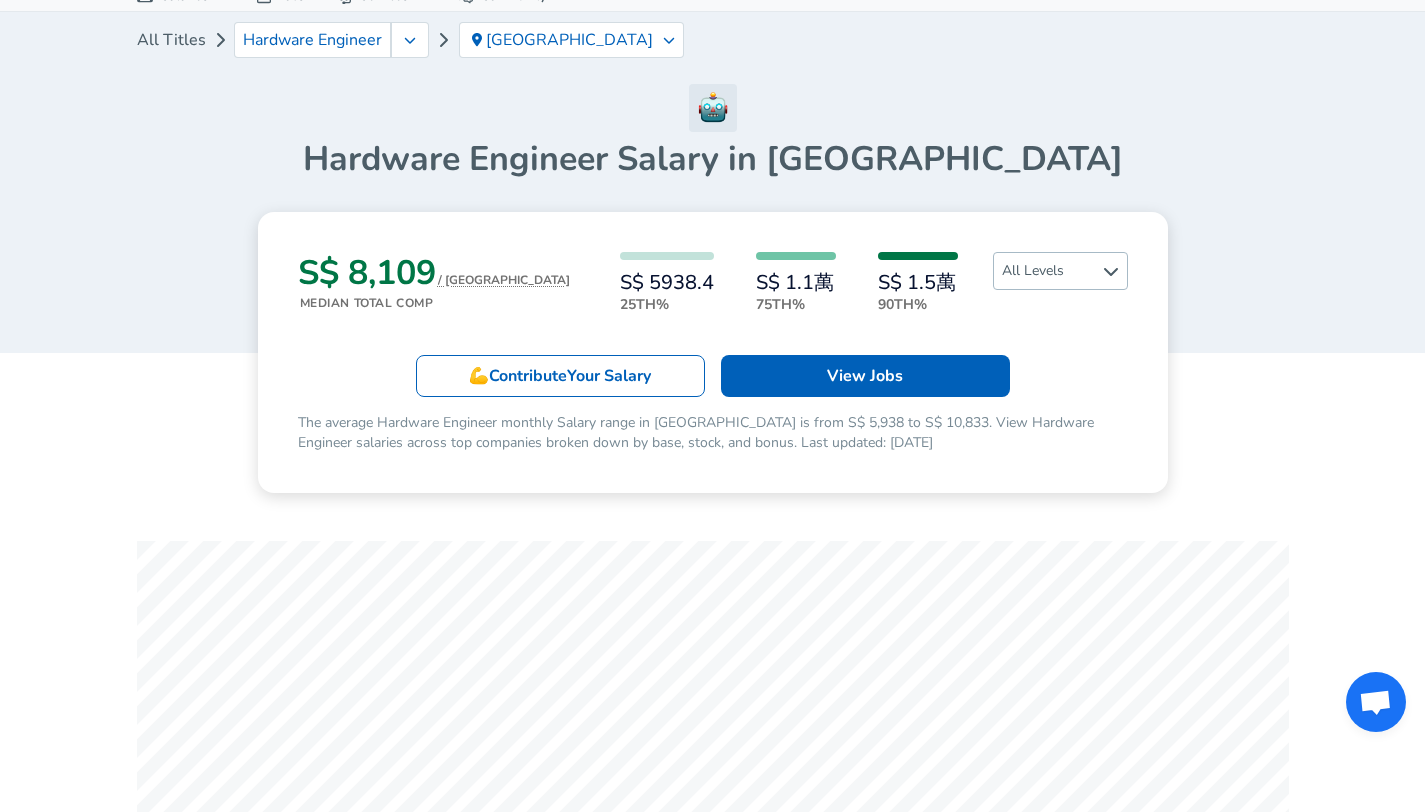 click 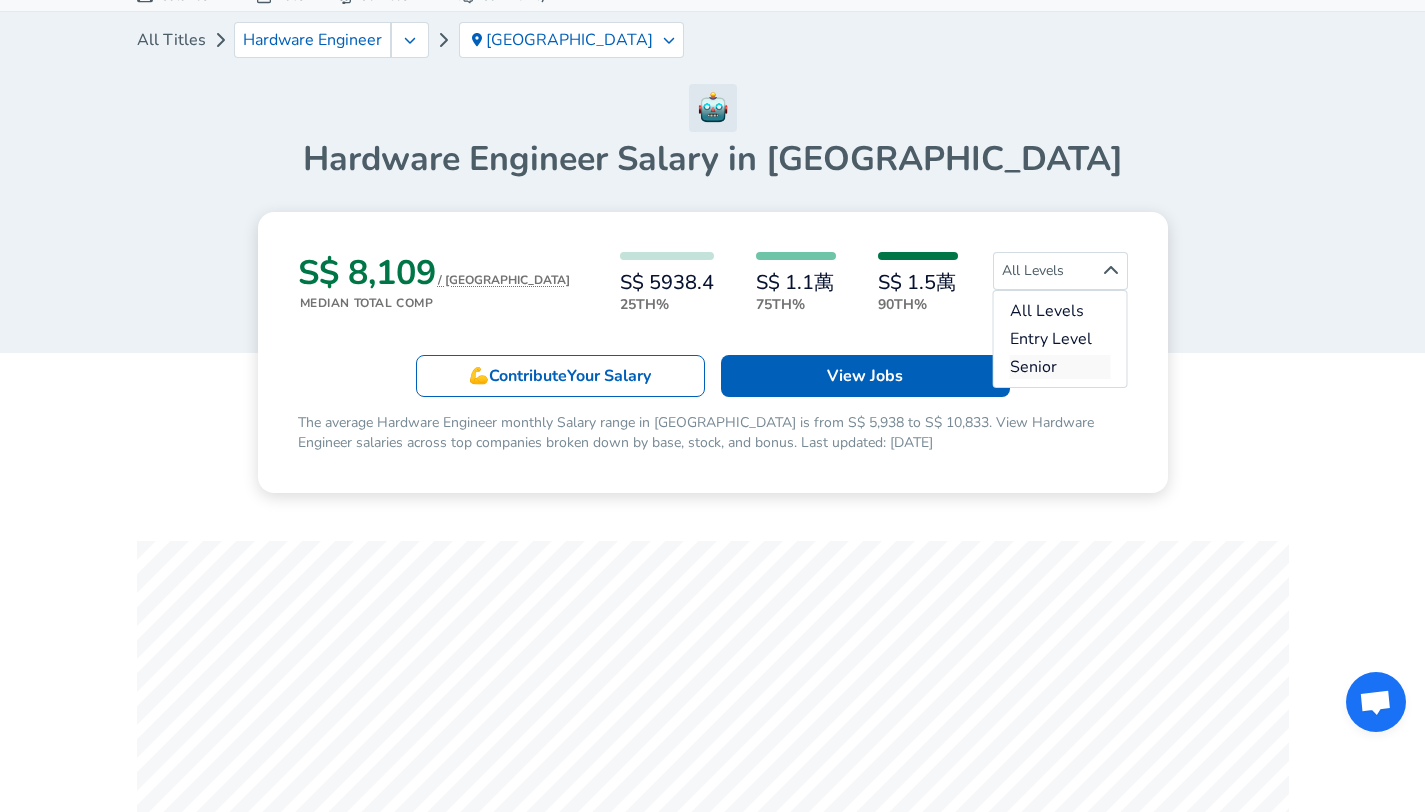 click on "Senior" at bounding box center (1060, 367) 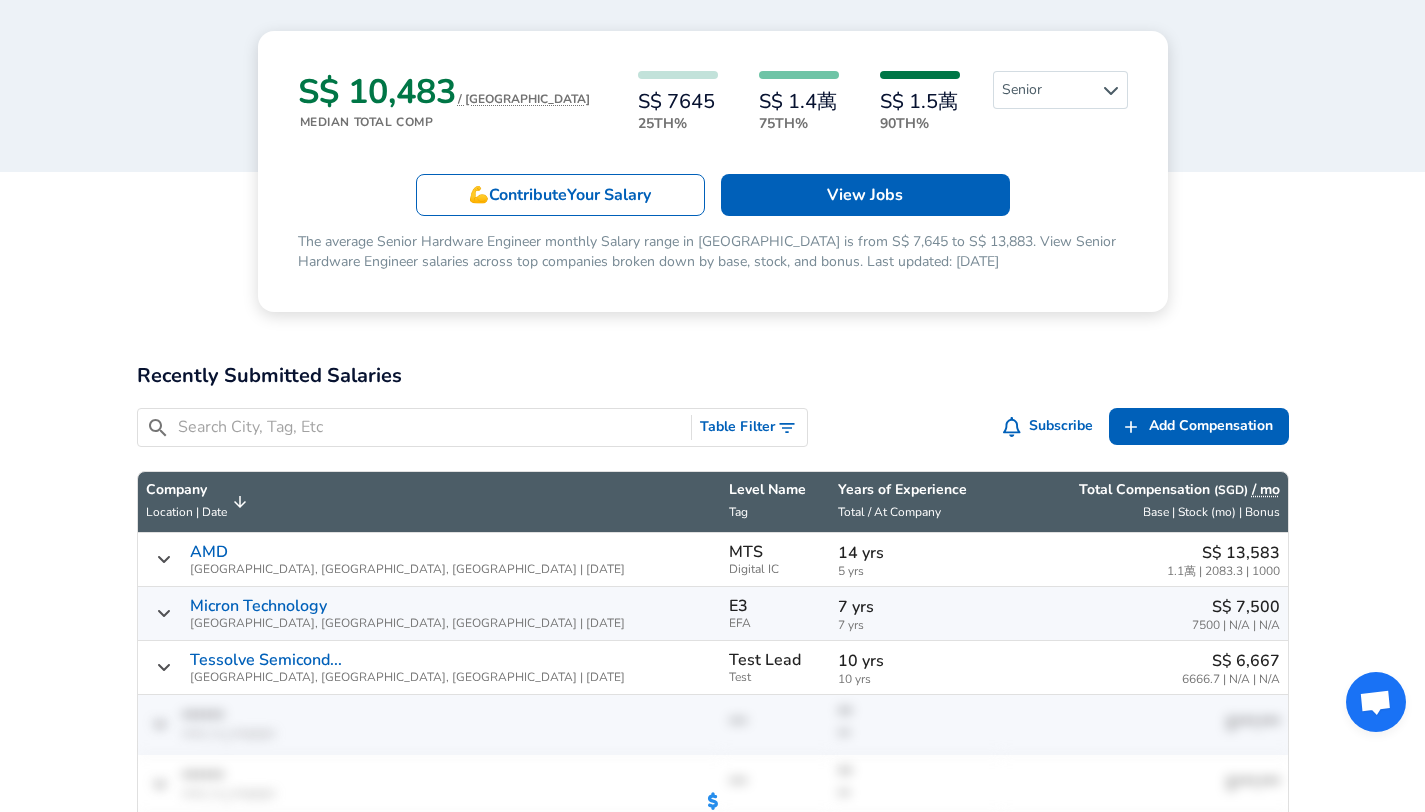 scroll, scrollTop: 484, scrollLeft: 0, axis: vertical 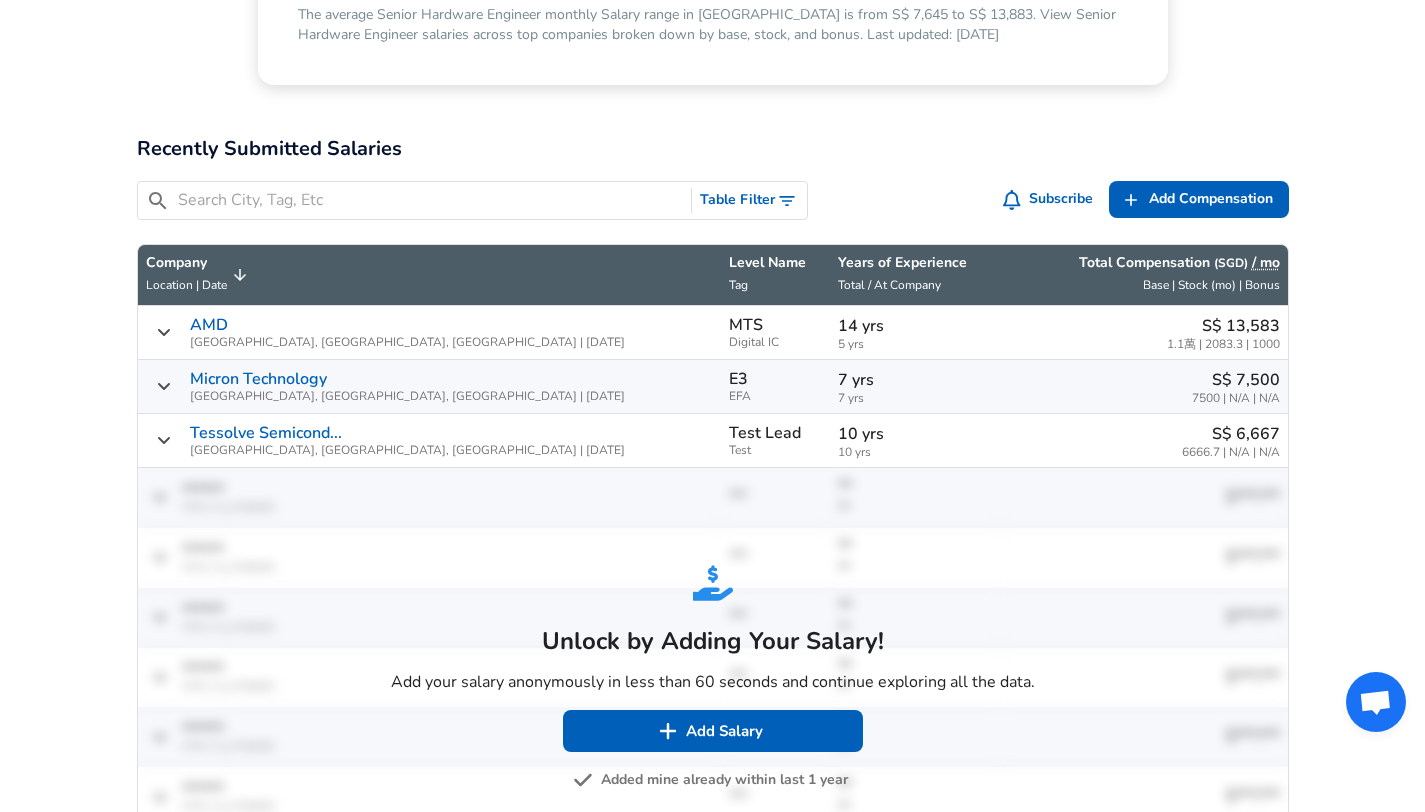 click on "S$ 13,583" at bounding box center [1223, 326] 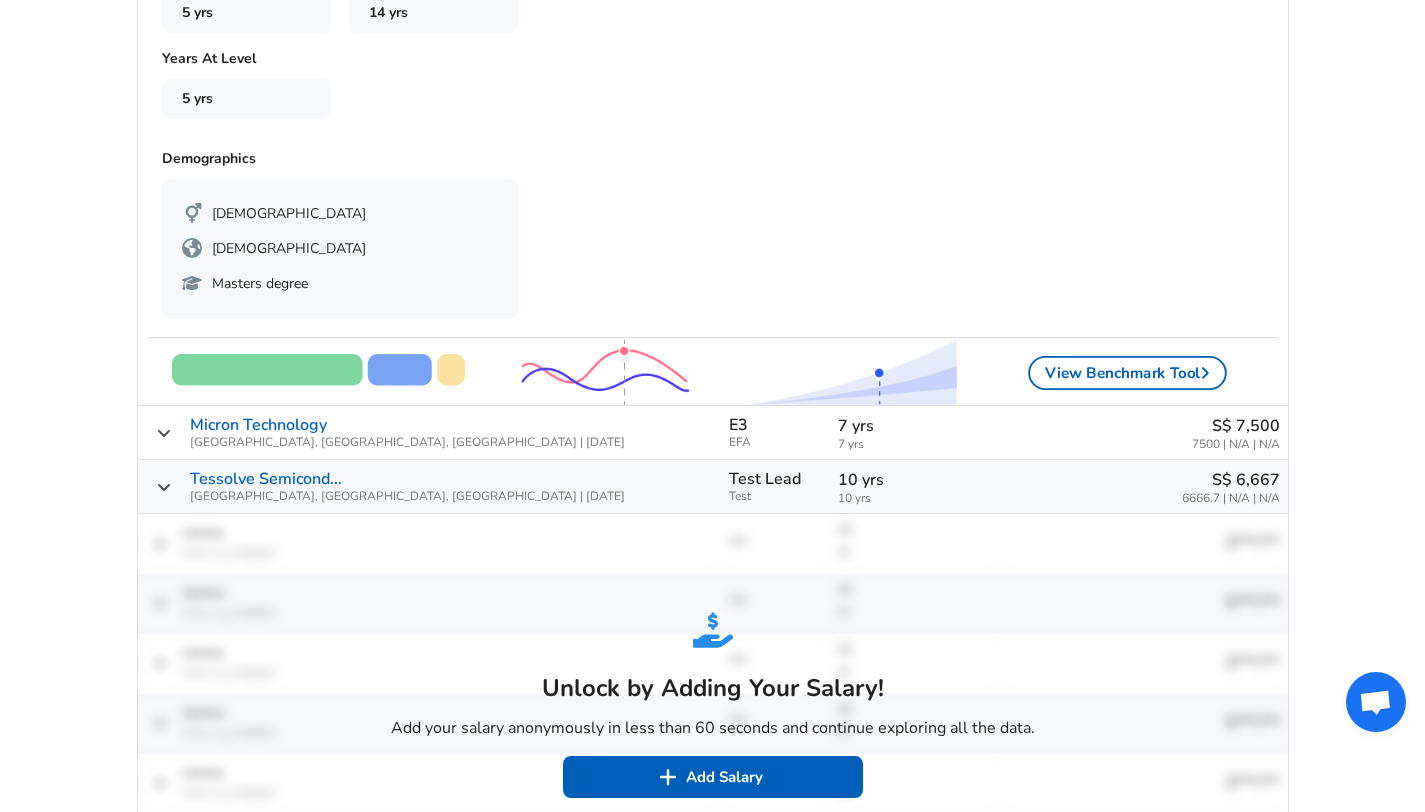 scroll, scrollTop: 1439, scrollLeft: 0, axis: vertical 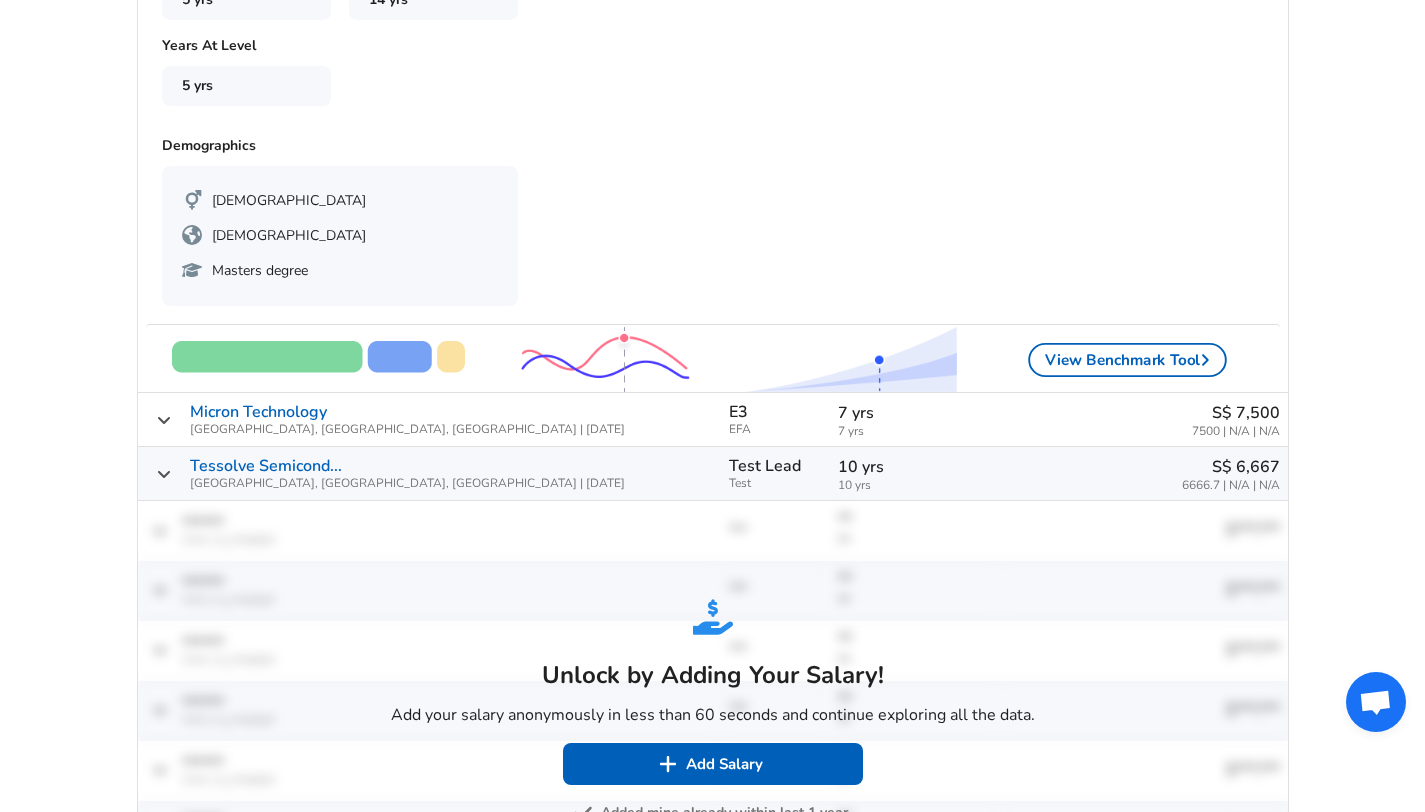 click on "7500   |   N/A   |   N/A" at bounding box center (1236, 431) 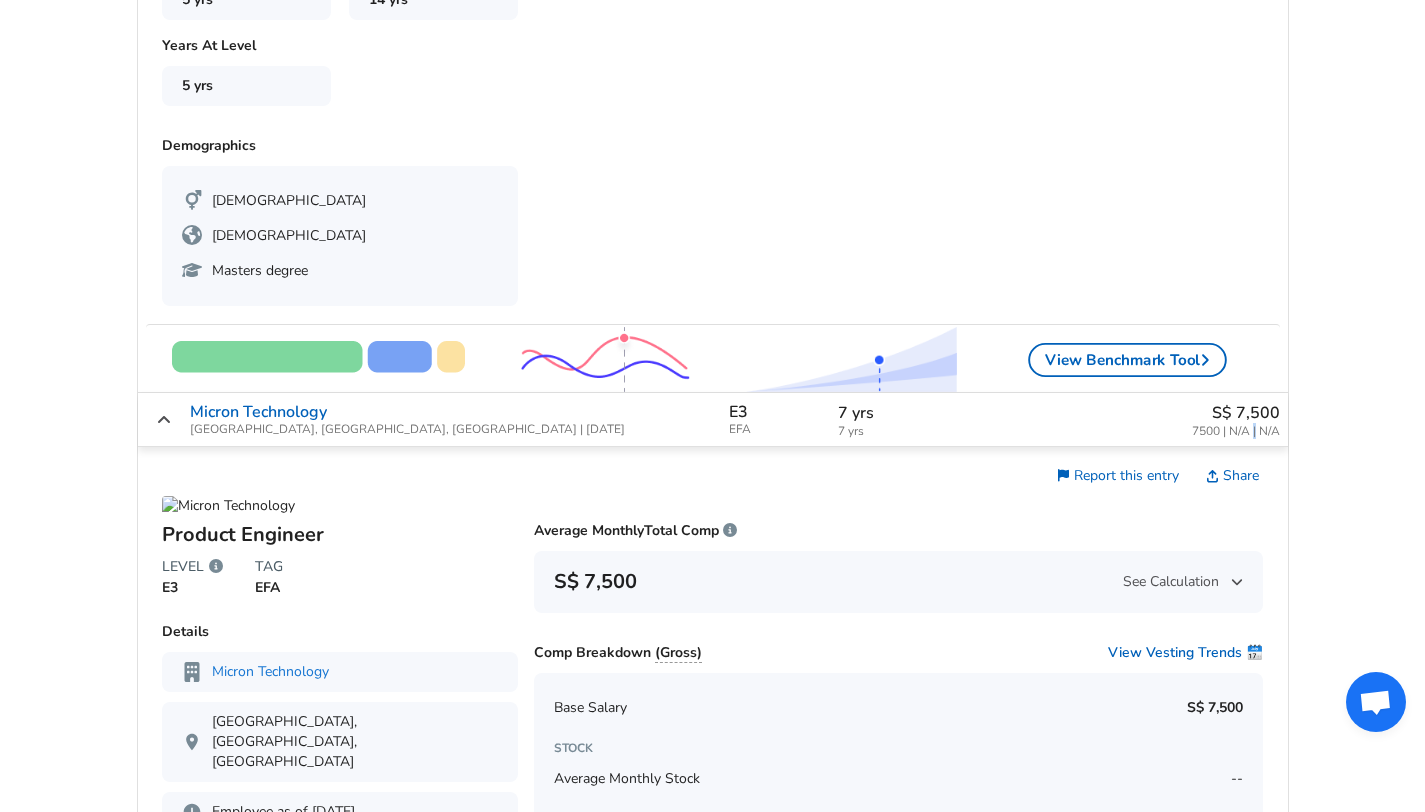 click on "7500   |   N/A   |   N/A" at bounding box center (1236, 431) 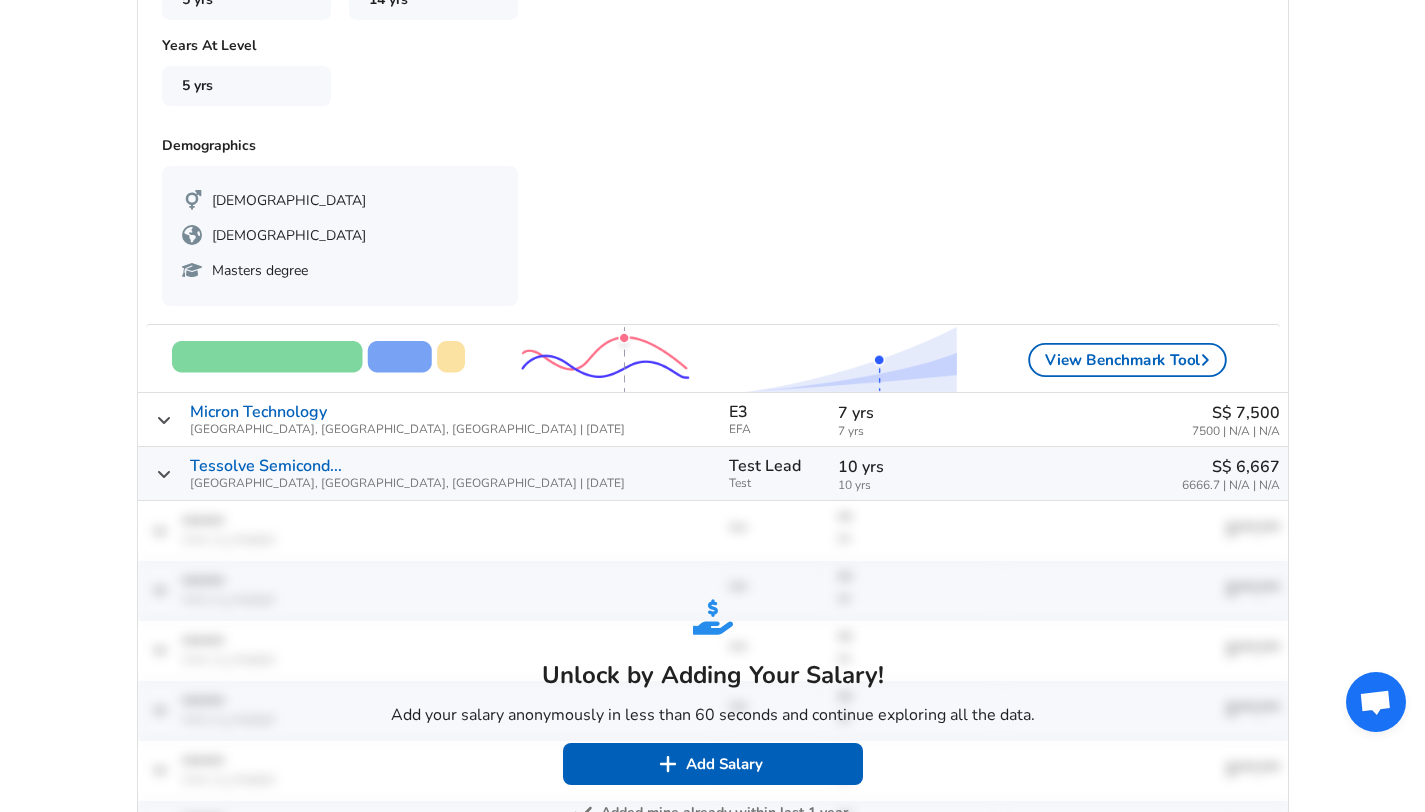 click on "S$ 6,667" at bounding box center (1231, 467) 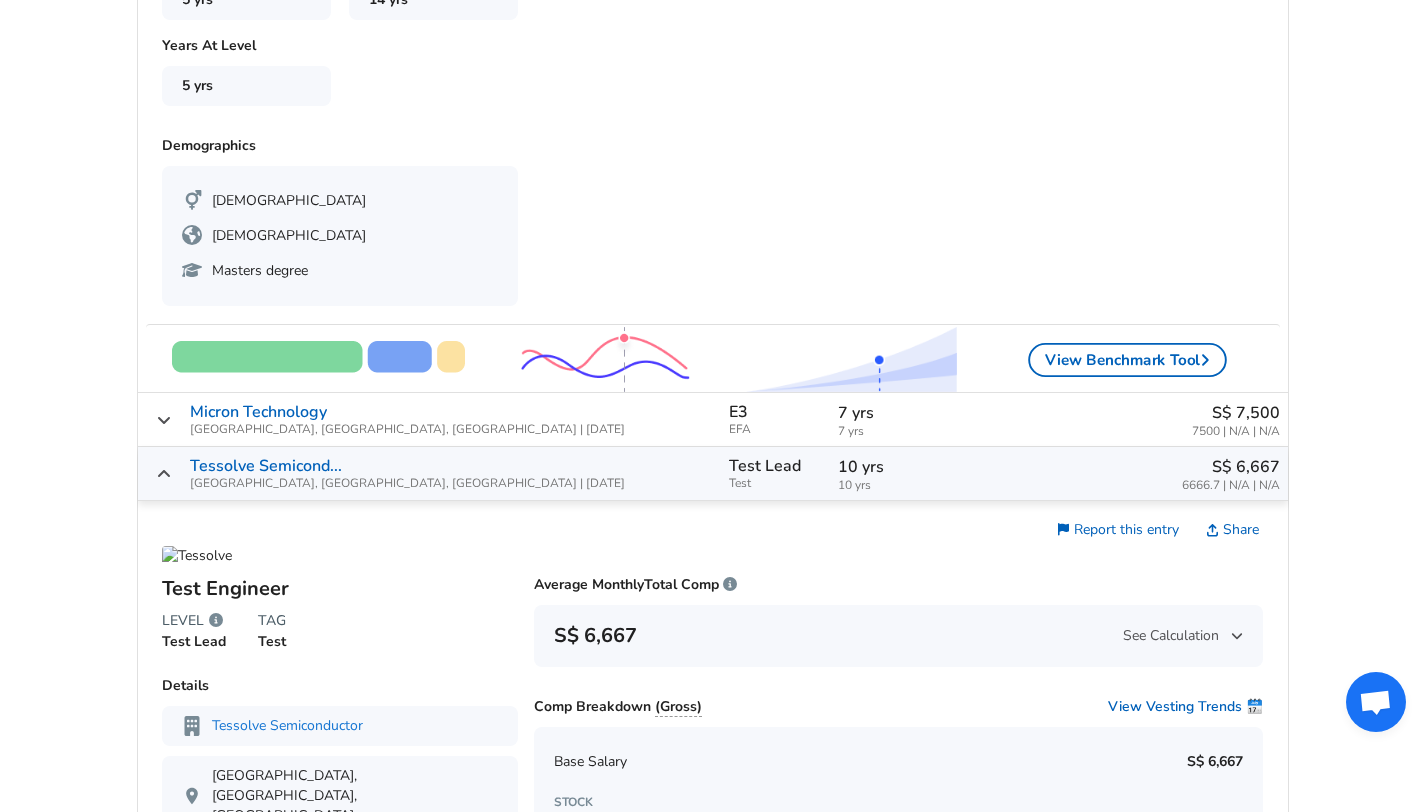 click on "S$ 6,667" at bounding box center (1231, 467) 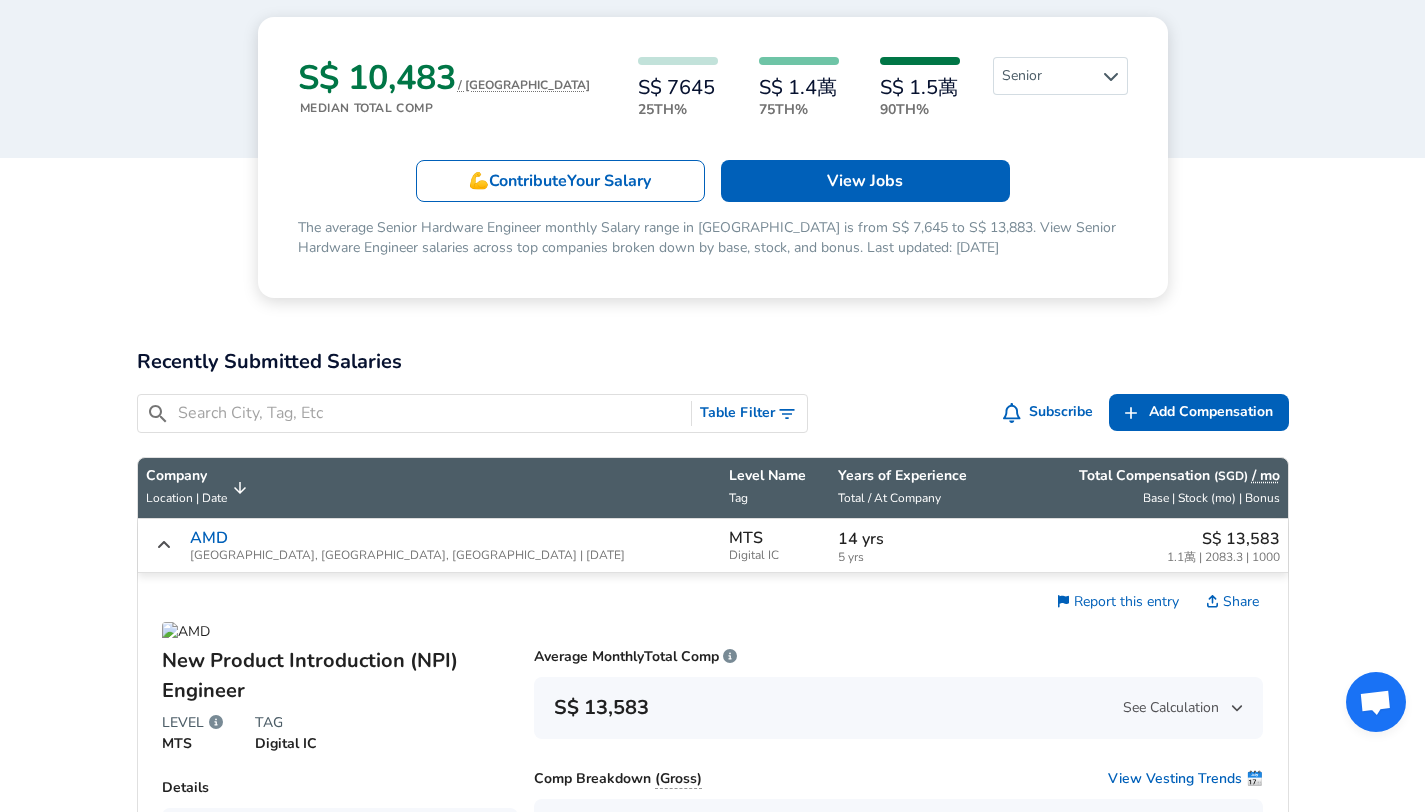 scroll, scrollTop: 0, scrollLeft: 0, axis: both 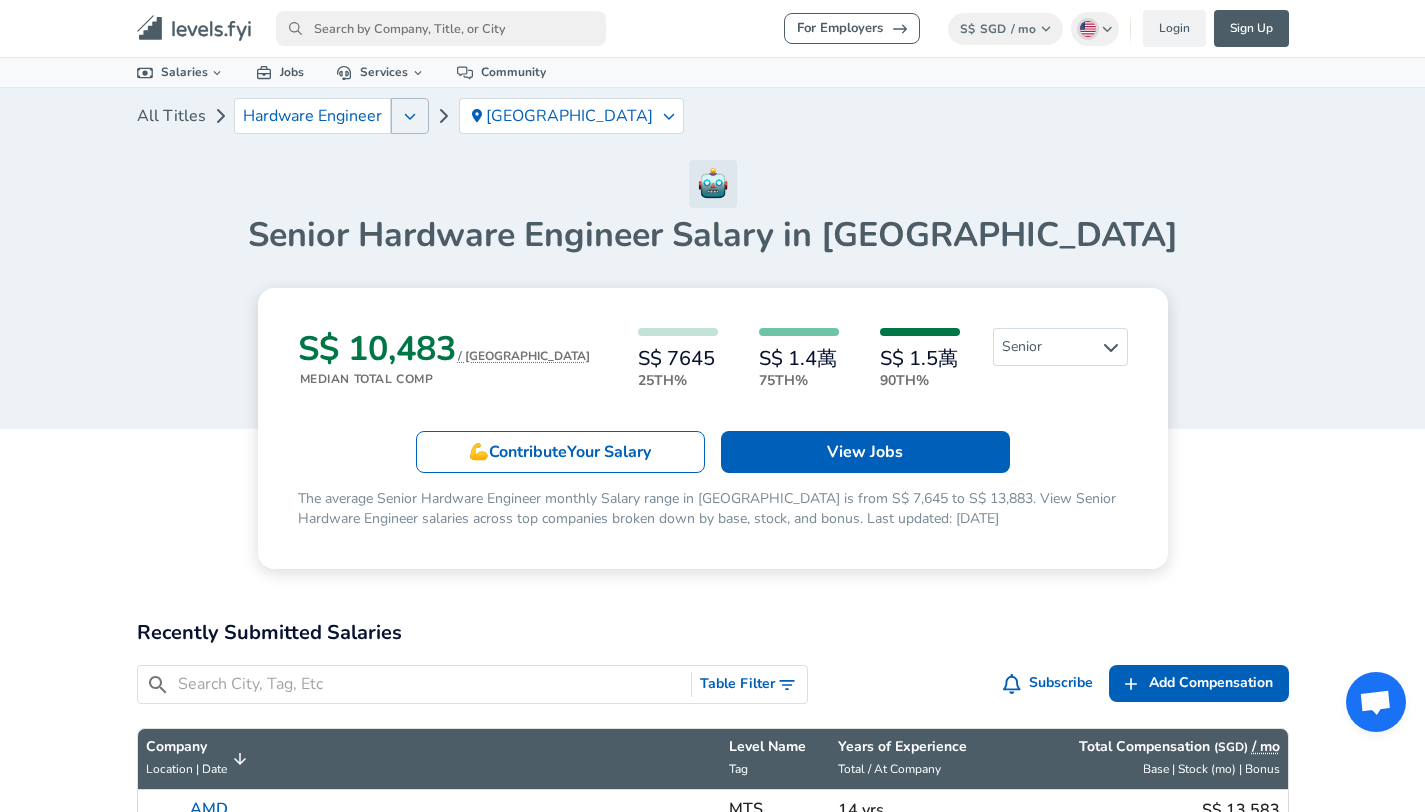 click 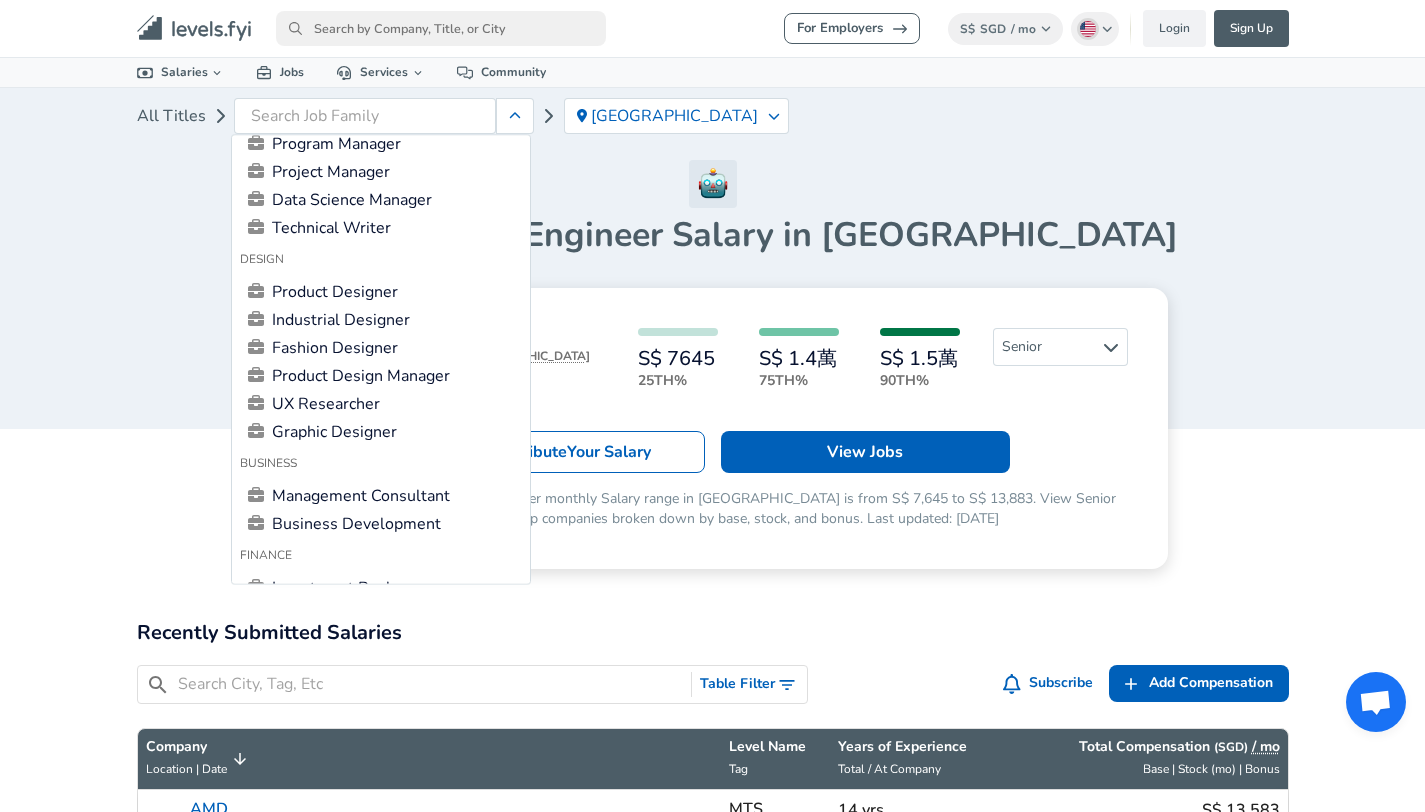 scroll, scrollTop: 708, scrollLeft: 0, axis: vertical 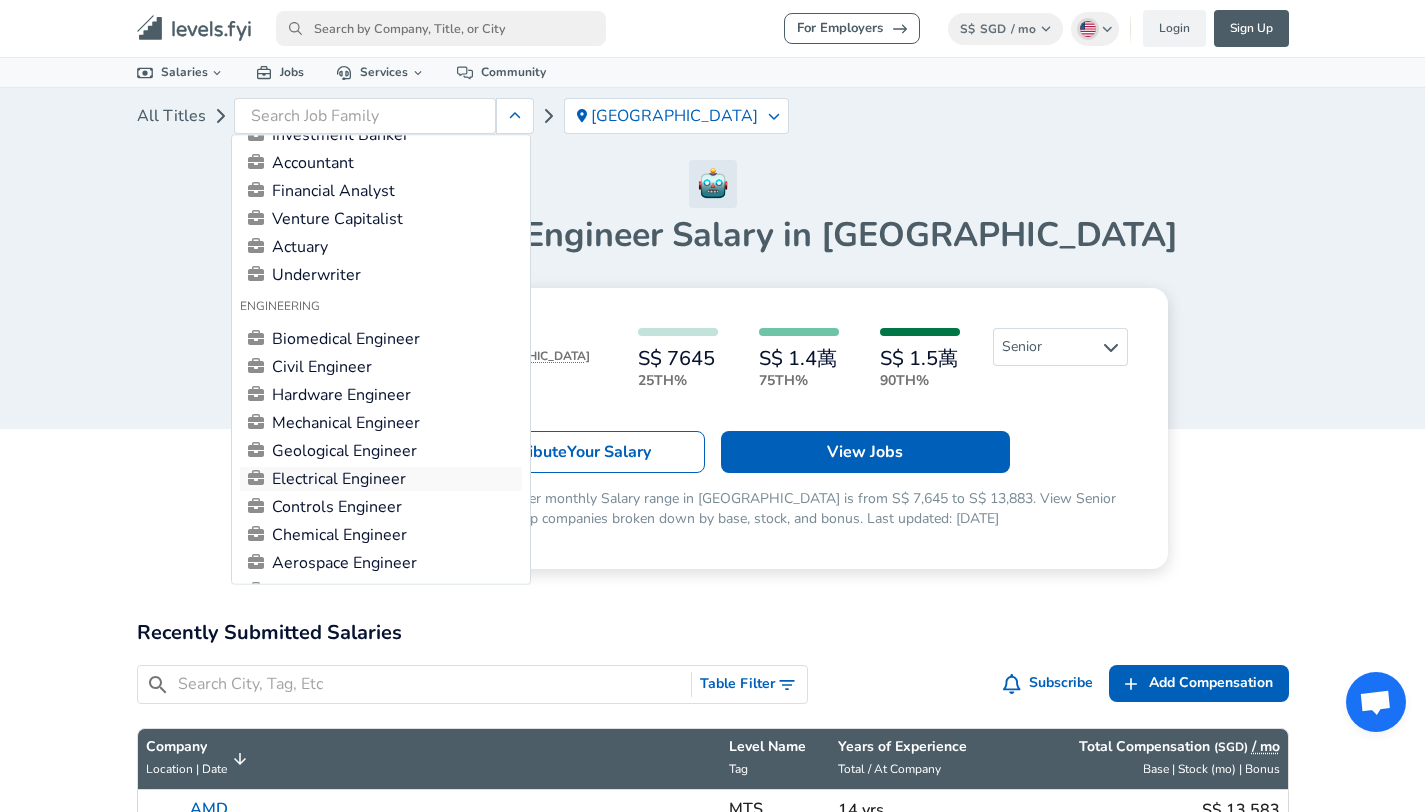 click on "Electrical Engineer" at bounding box center [381, 480] 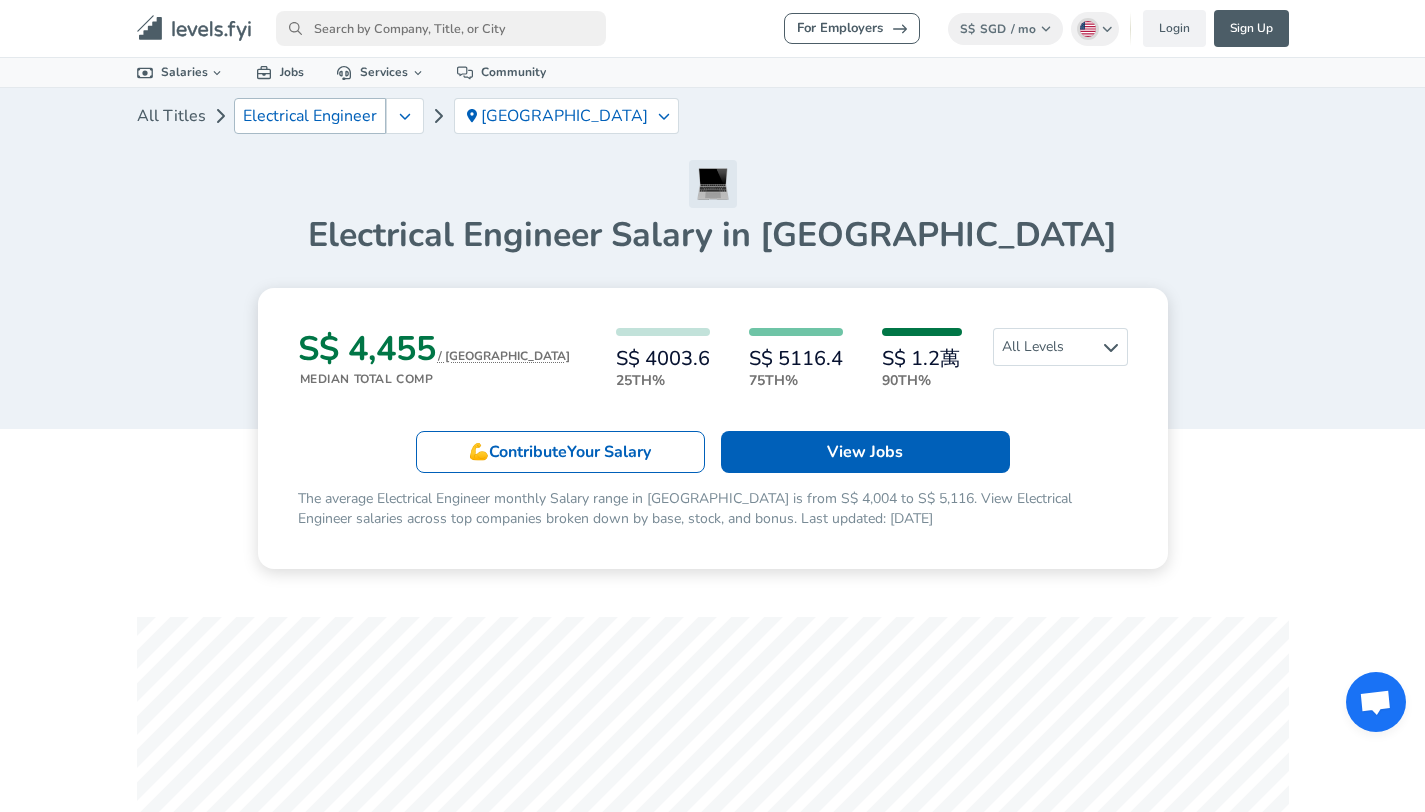 click on "Electrical Engineer" at bounding box center (310, 116) 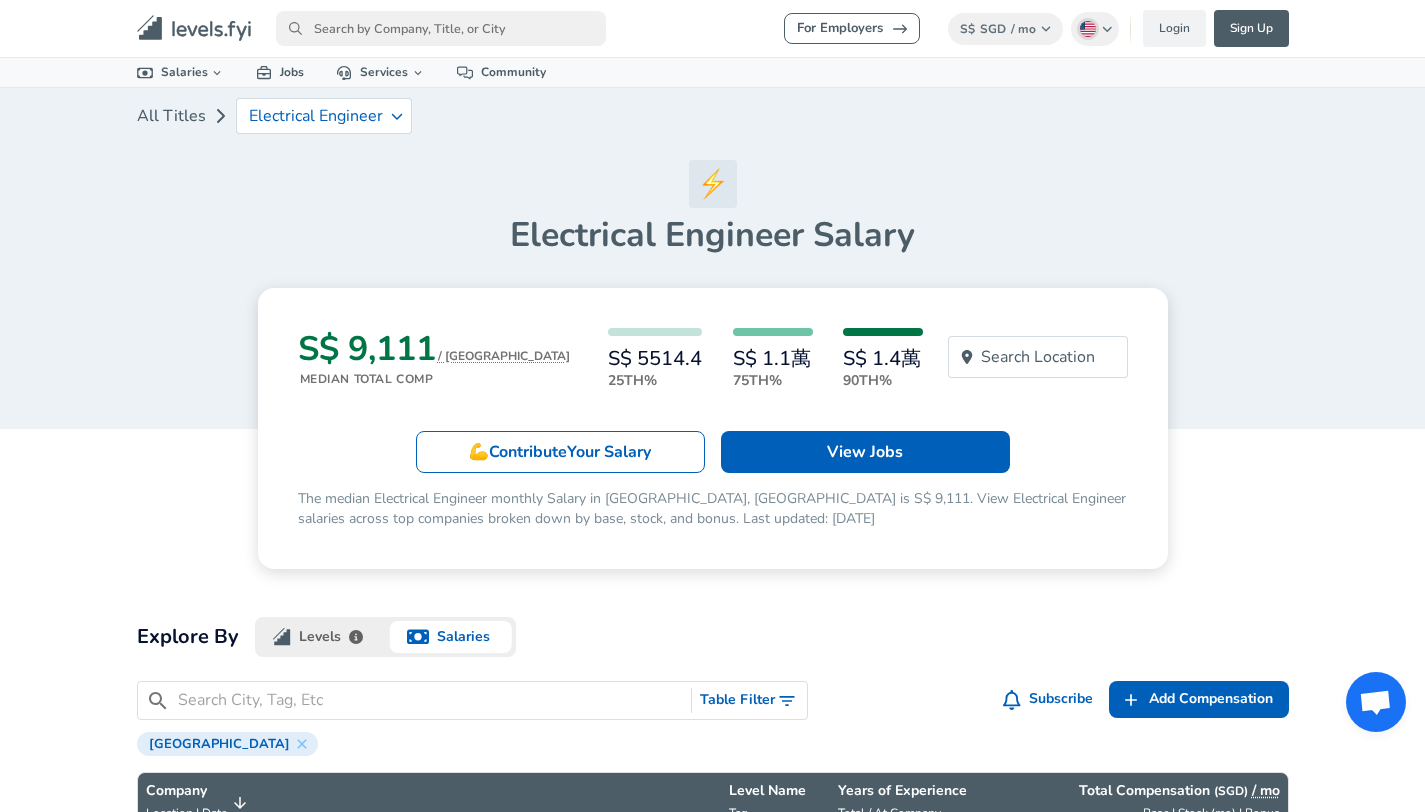 click on "Electrical Engineer Salary" at bounding box center (713, 235) 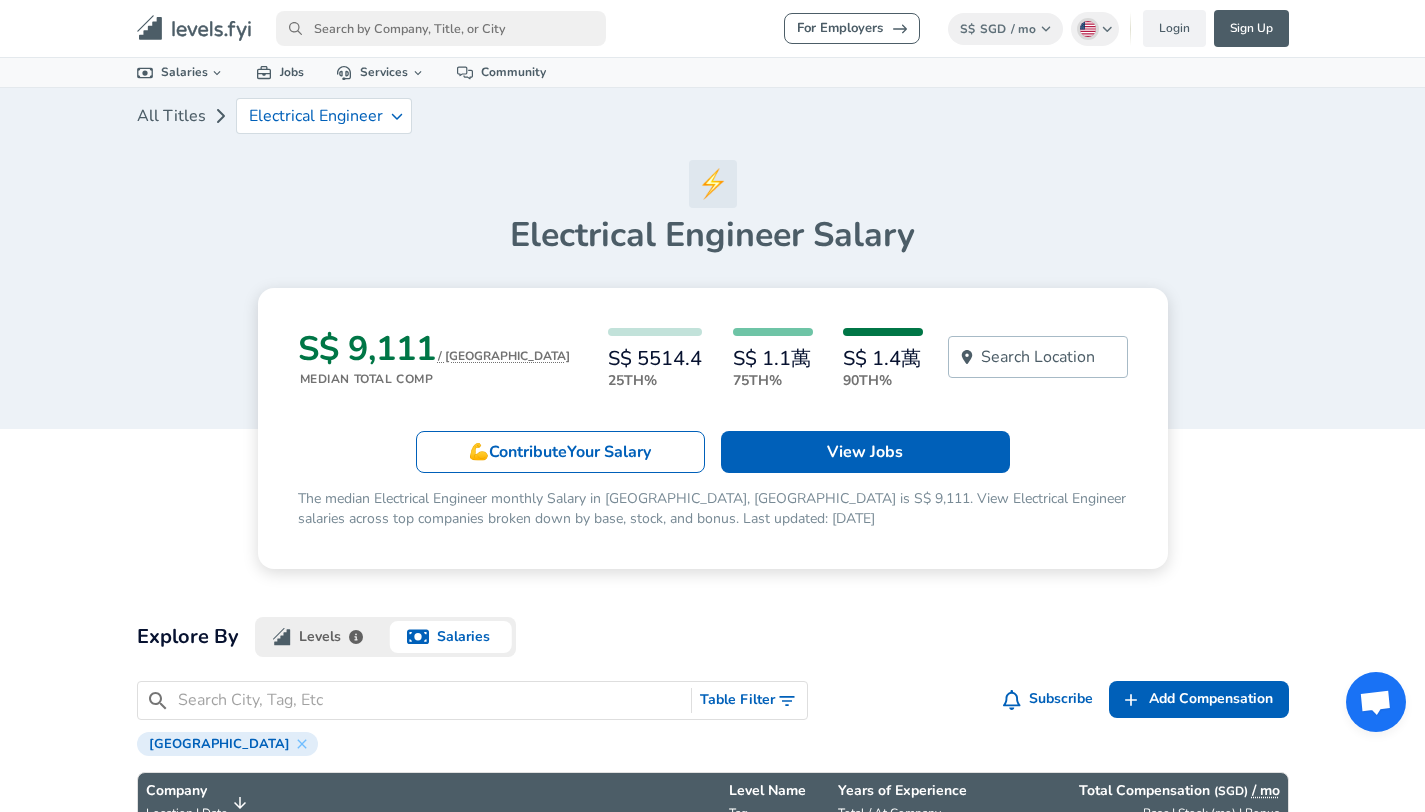 scroll, scrollTop: 13, scrollLeft: 0, axis: vertical 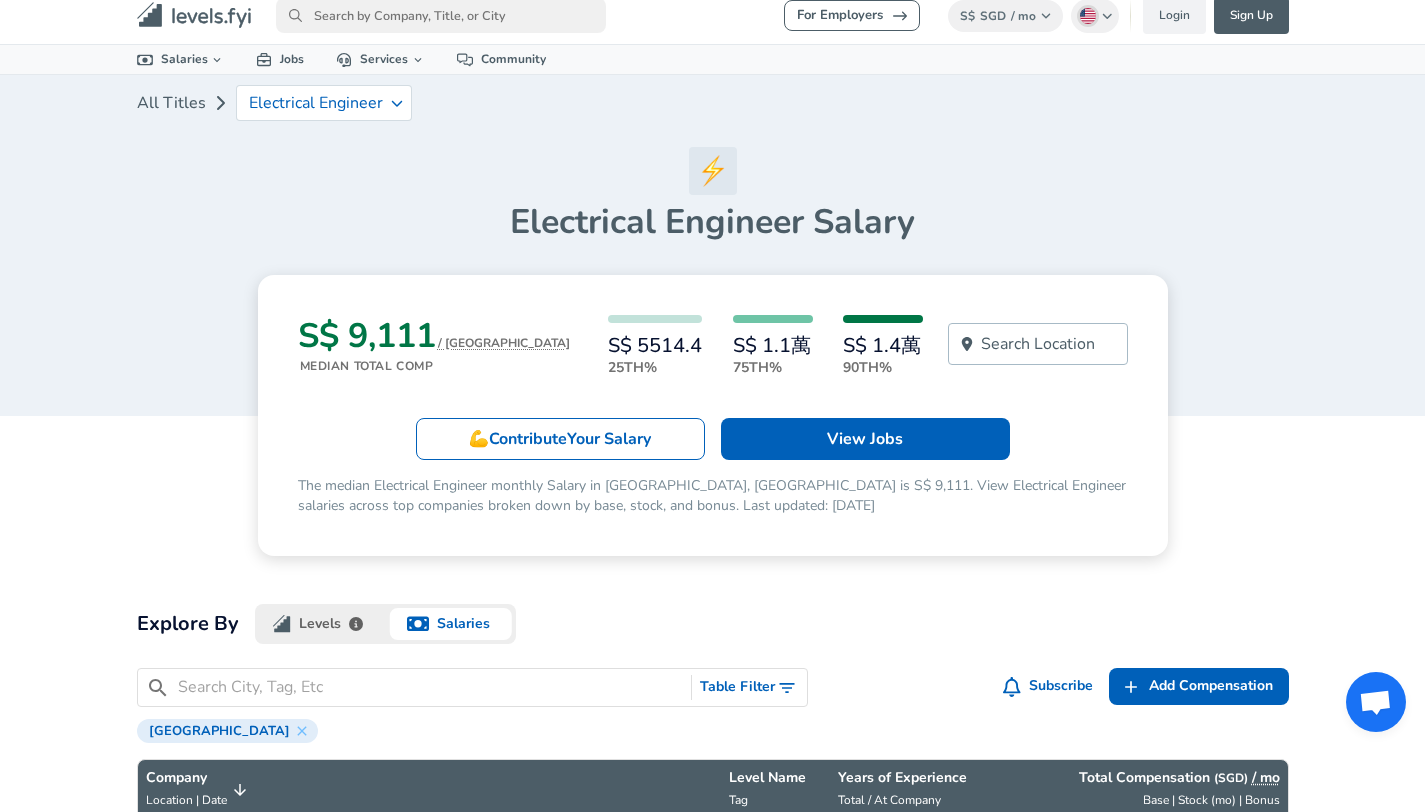 click on "Search Location" at bounding box center [1038, 344] 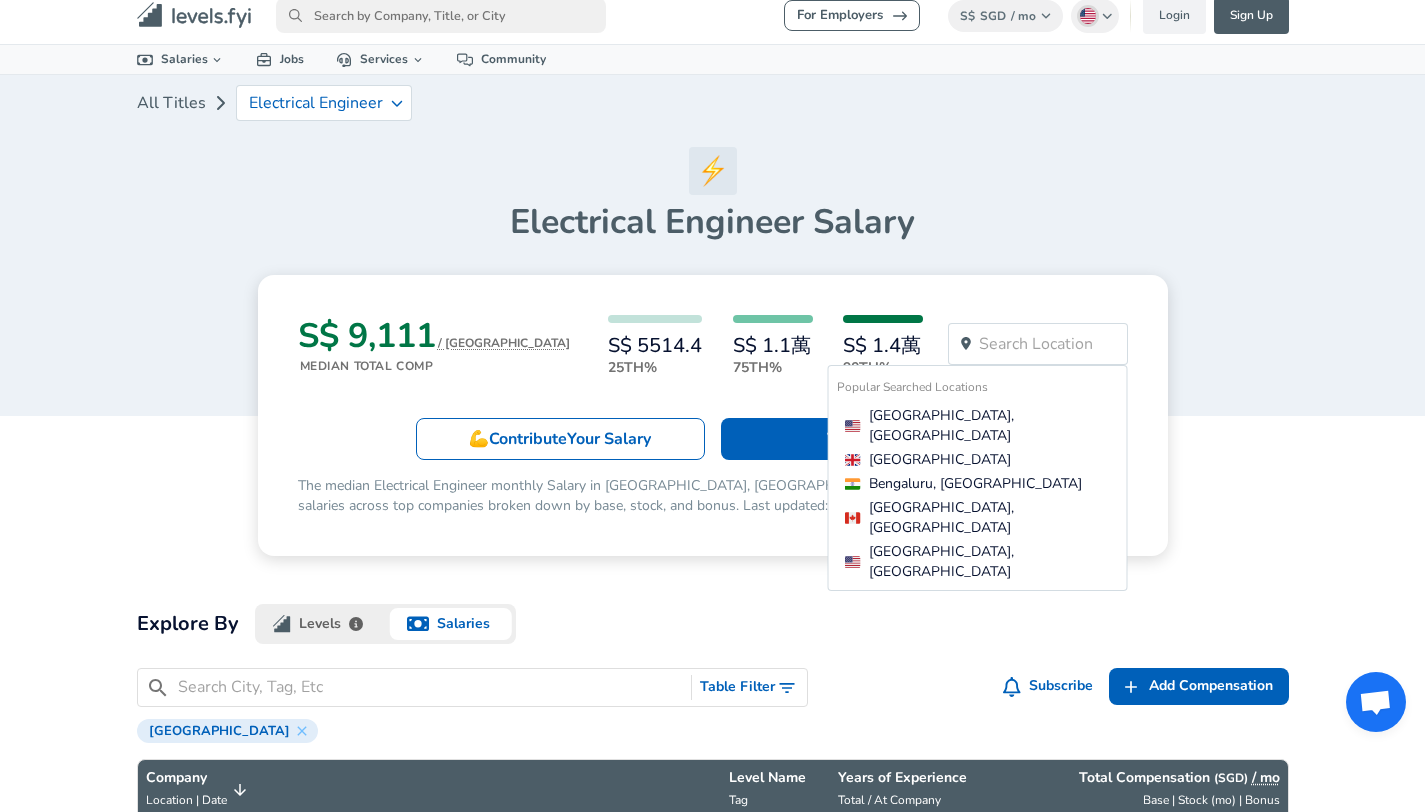 click on "S$ 9,111 / MO Median Total Comp S$ 5514.4 25th% S$ 1.1萬 75th% S$ 1.4萬 90th% 💪  Contribute Your Salary View Jobs The median Electrical Engineer monthly Salary in [GEOGRAPHIC_DATA], [GEOGRAPHIC_DATA] is S$ 9,111. View Electrical Engineer salaries across top companies broken down by base, stock, and bonus.   Last updated:   [DATE]" at bounding box center [713, 415] 